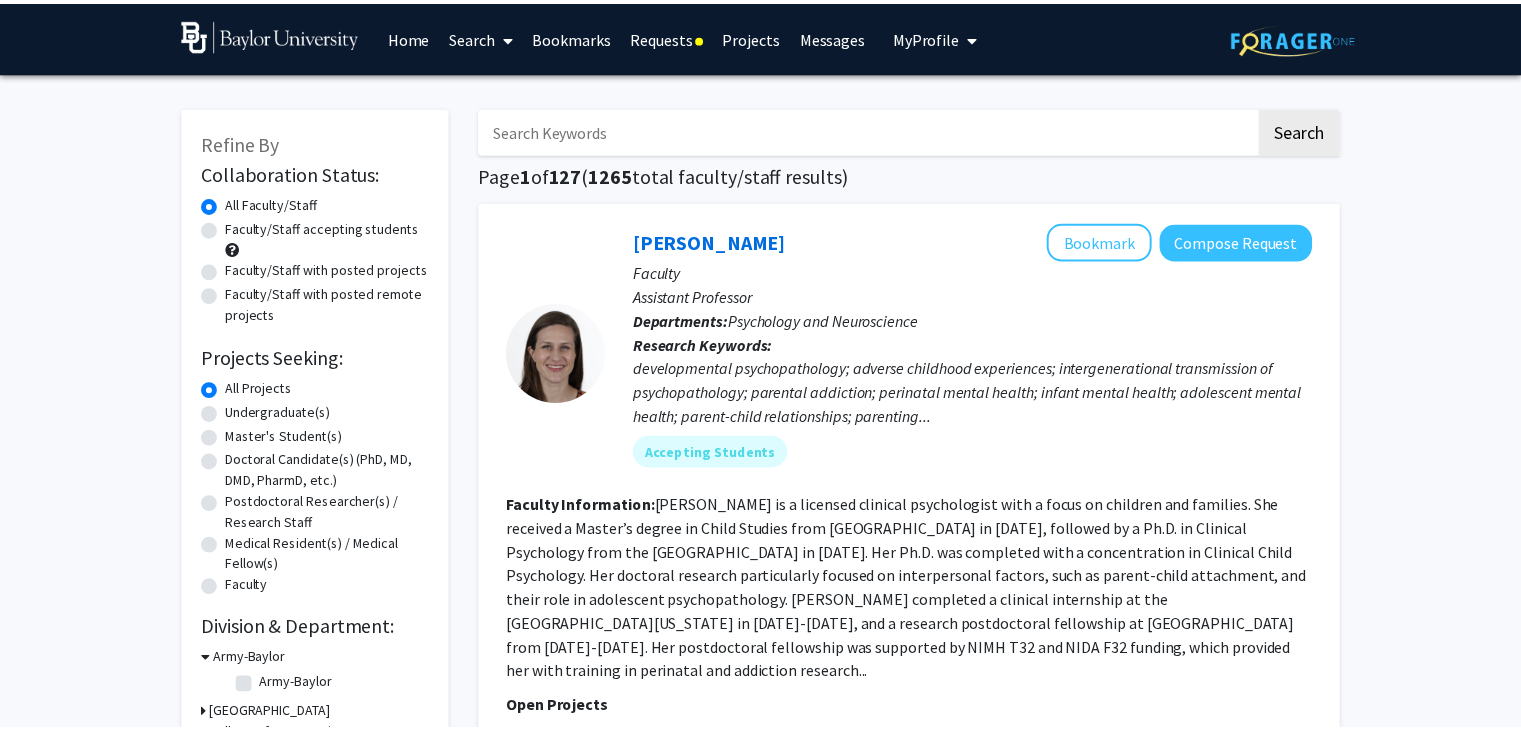 scroll, scrollTop: 0, scrollLeft: 0, axis: both 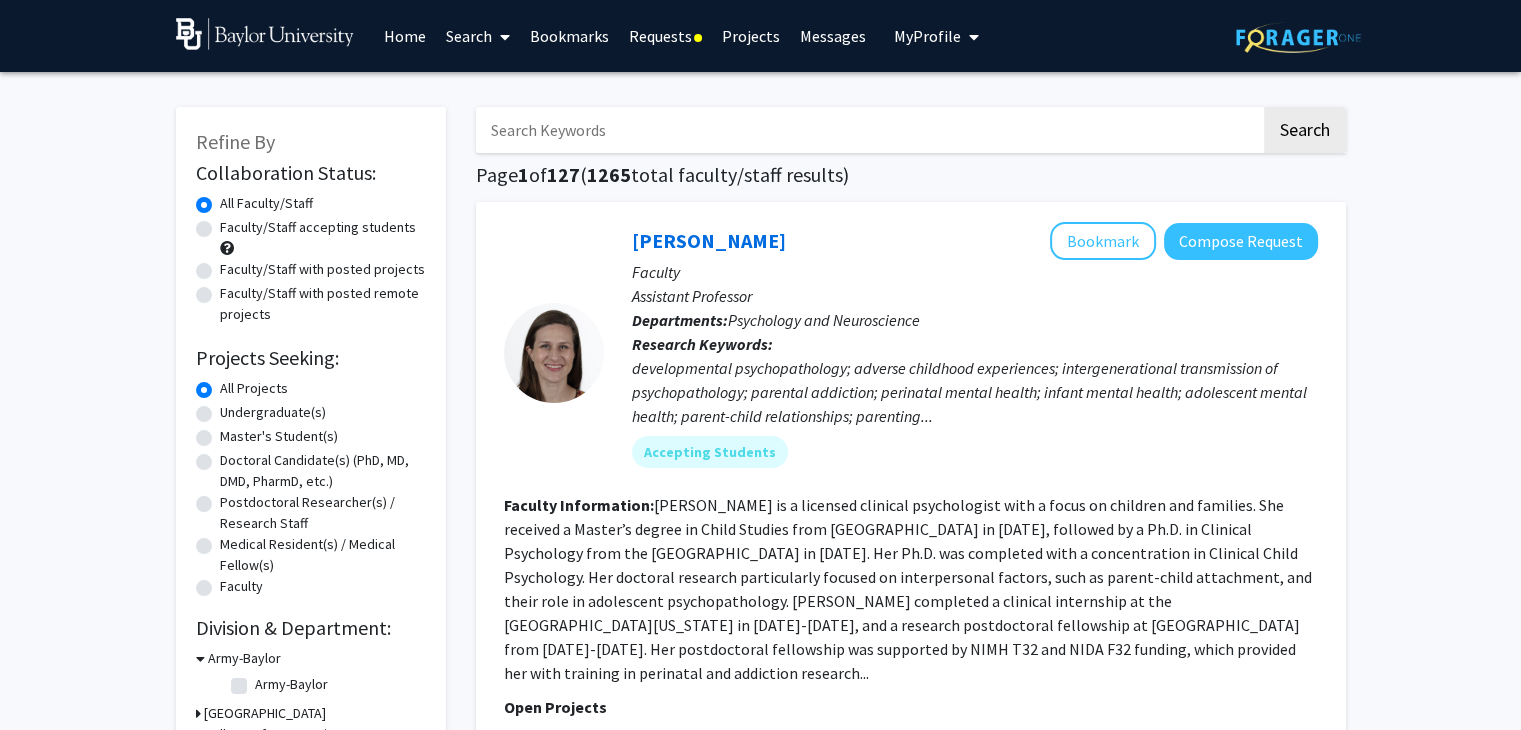 click on "My   Profile" at bounding box center [936, 36] 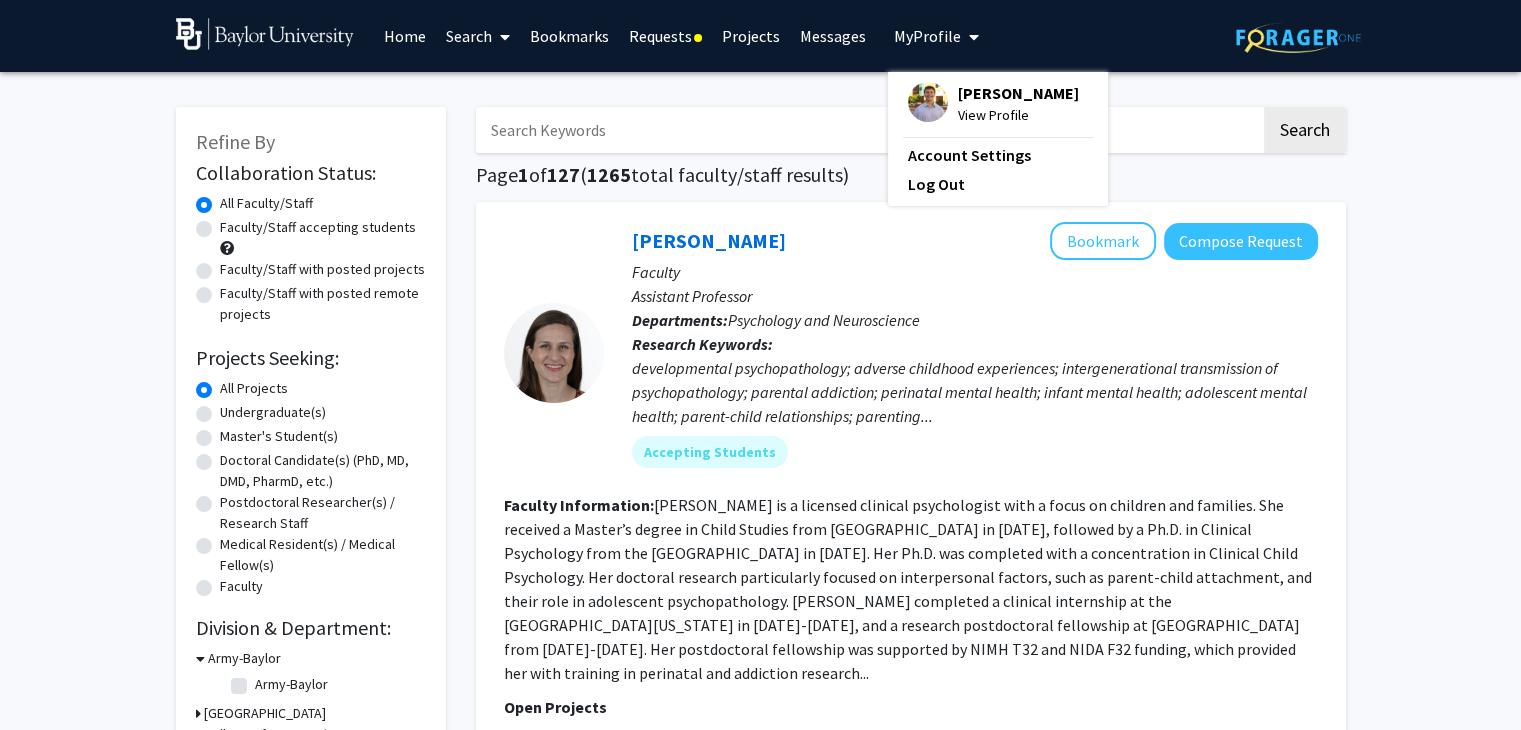 click on "View Profile" at bounding box center [1018, 115] 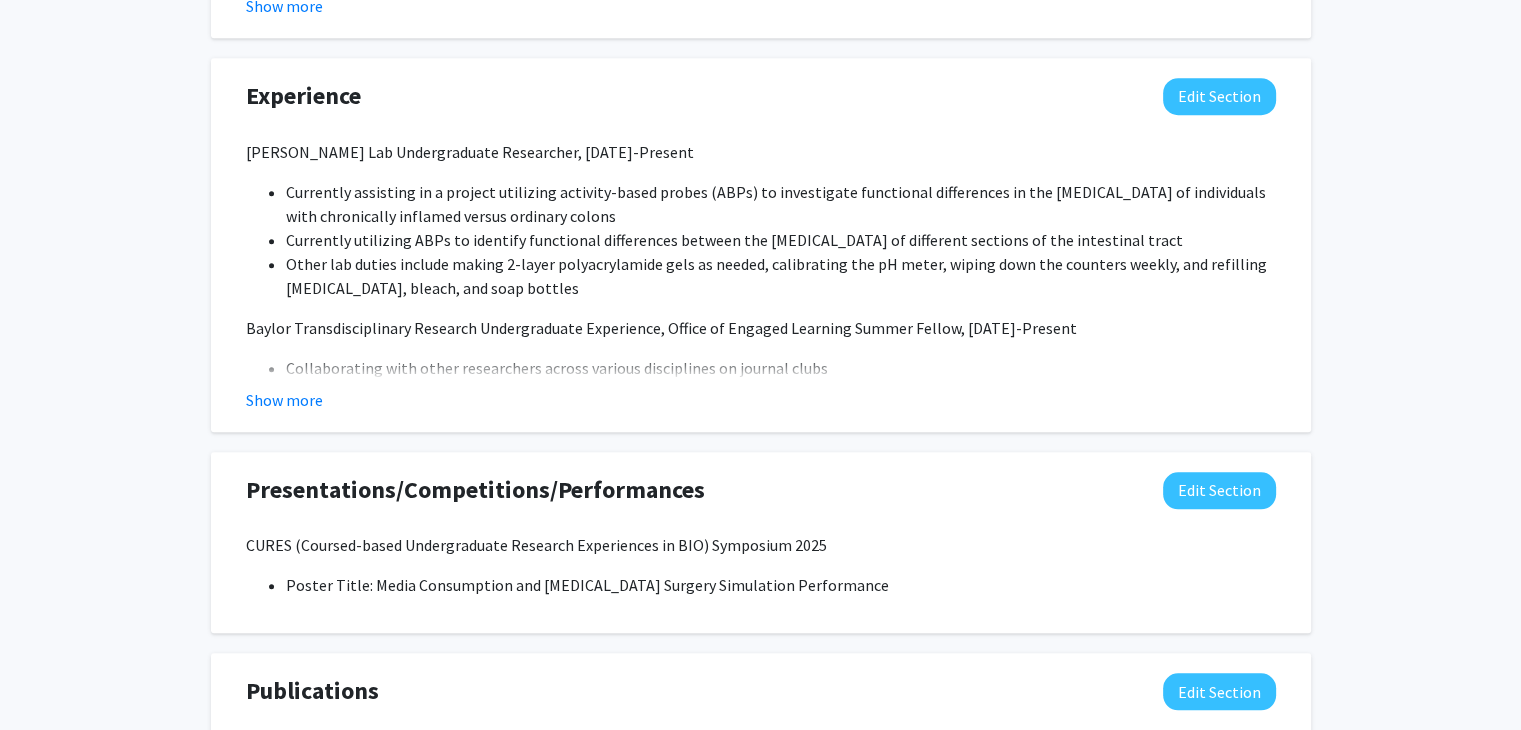 scroll, scrollTop: 1667, scrollLeft: 0, axis: vertical 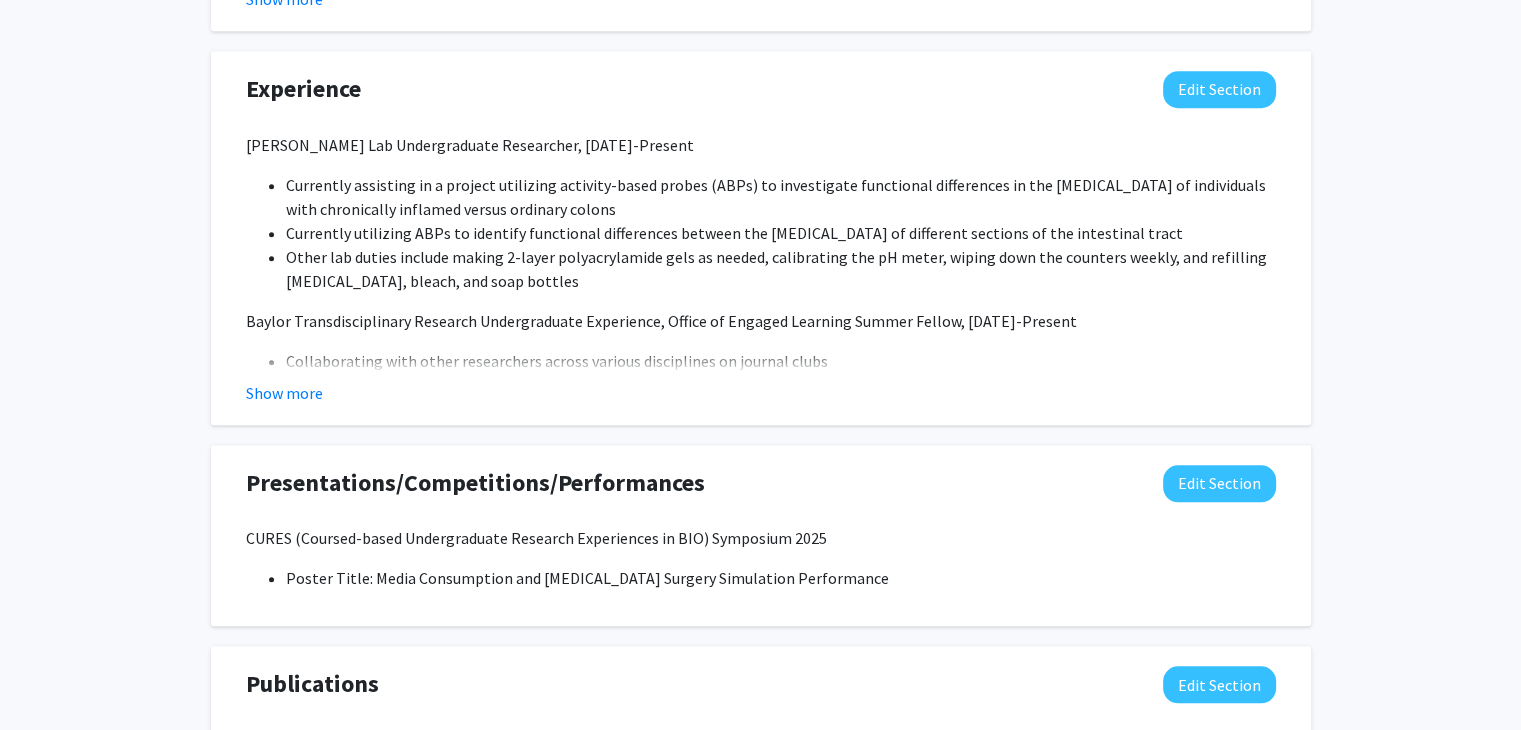click on "[PERSON_NAME] Lab Undergraduate Researcher, [DATE]-Present Currently assisting in a project utilizing activity-based probes (ABPs) to investigate functional differences in the [MEDICAL_DATA] of individuals with chronically inflamed versus ordinary colons Currently utilizing ABPs to identify functional differences between the [MEDICAL_DATA] of different sections of the intestinal tract Other lab duties include making 2-layer polyacrylamide gels as needed, calibrating the pH meter, wiping down the counters weekly, and refilling [MEDICAL_DATA], bleach, and soap bottles Baylor Transdisciplinary Research Undergraduate Experience, Office of Engaged Learning Summer Fellow, [DATE]-Present Collaborating with other researchers across various disciplines on journal clubs Worked with professors to gain effective feedback on journal article presentations to improve presentation and collaboration skills The program will culminate in a poster presentation about my summer research in September" 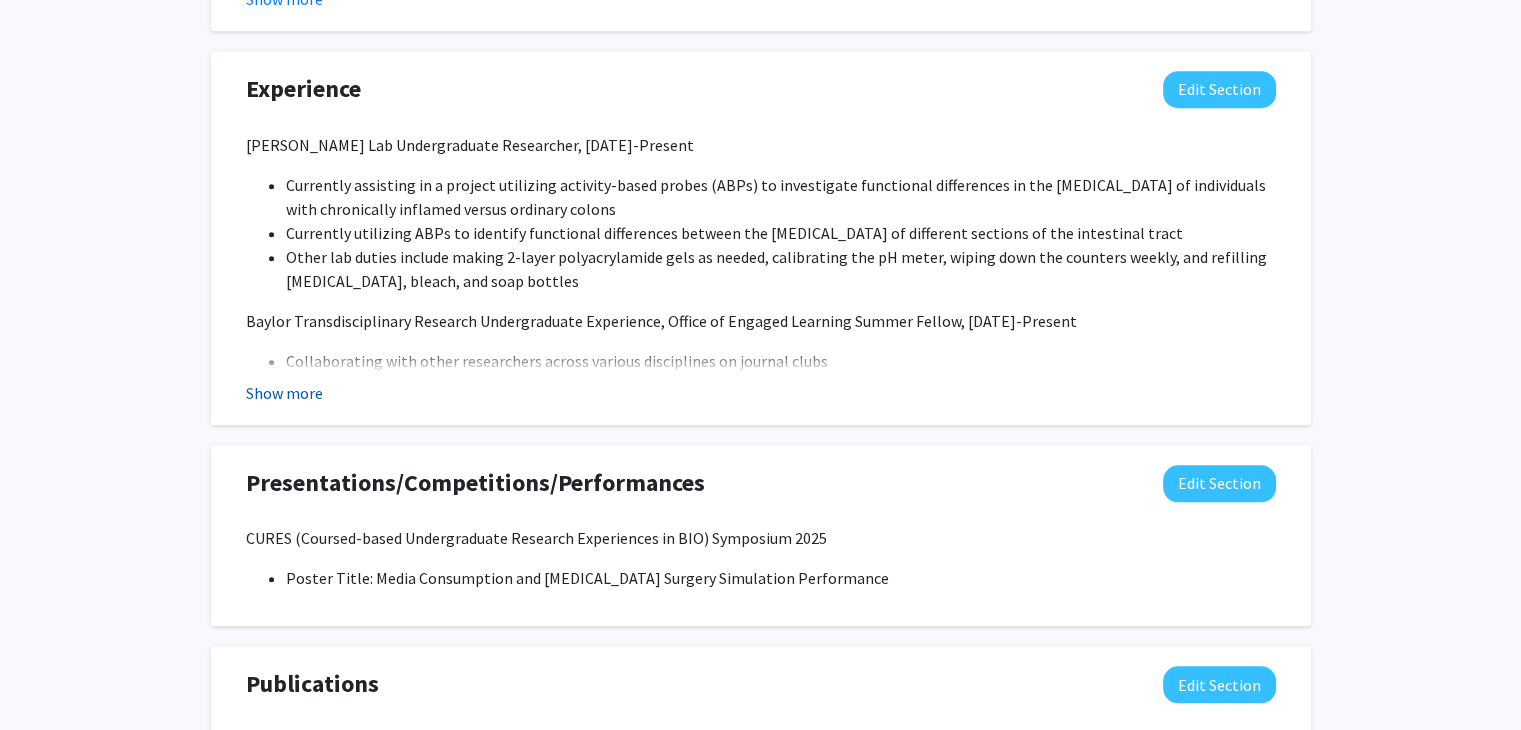 click on "Show more" 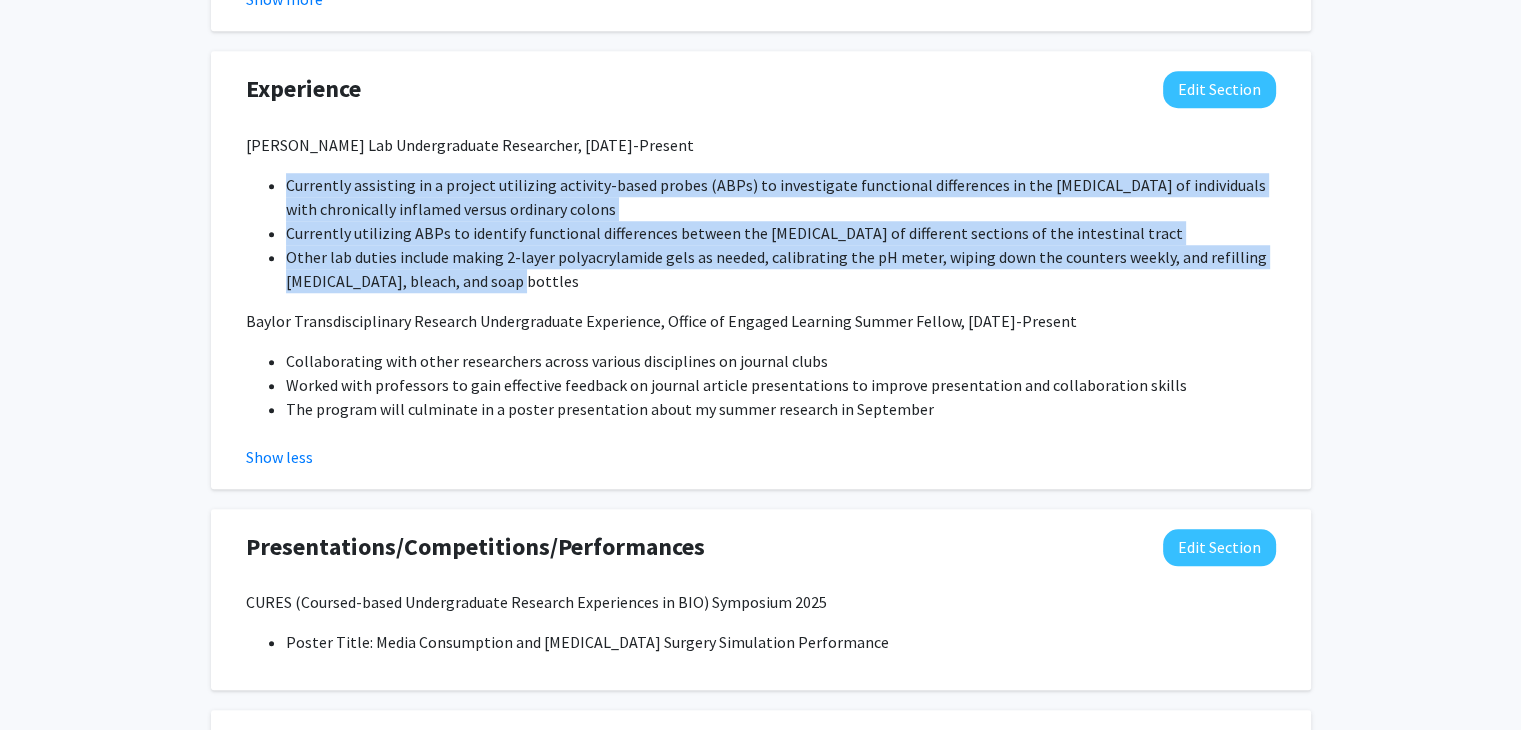 drag, startPoint x: 533, startPoint y: 281, endPoint x: 276, endPoint y: 180, distance: 276.13403 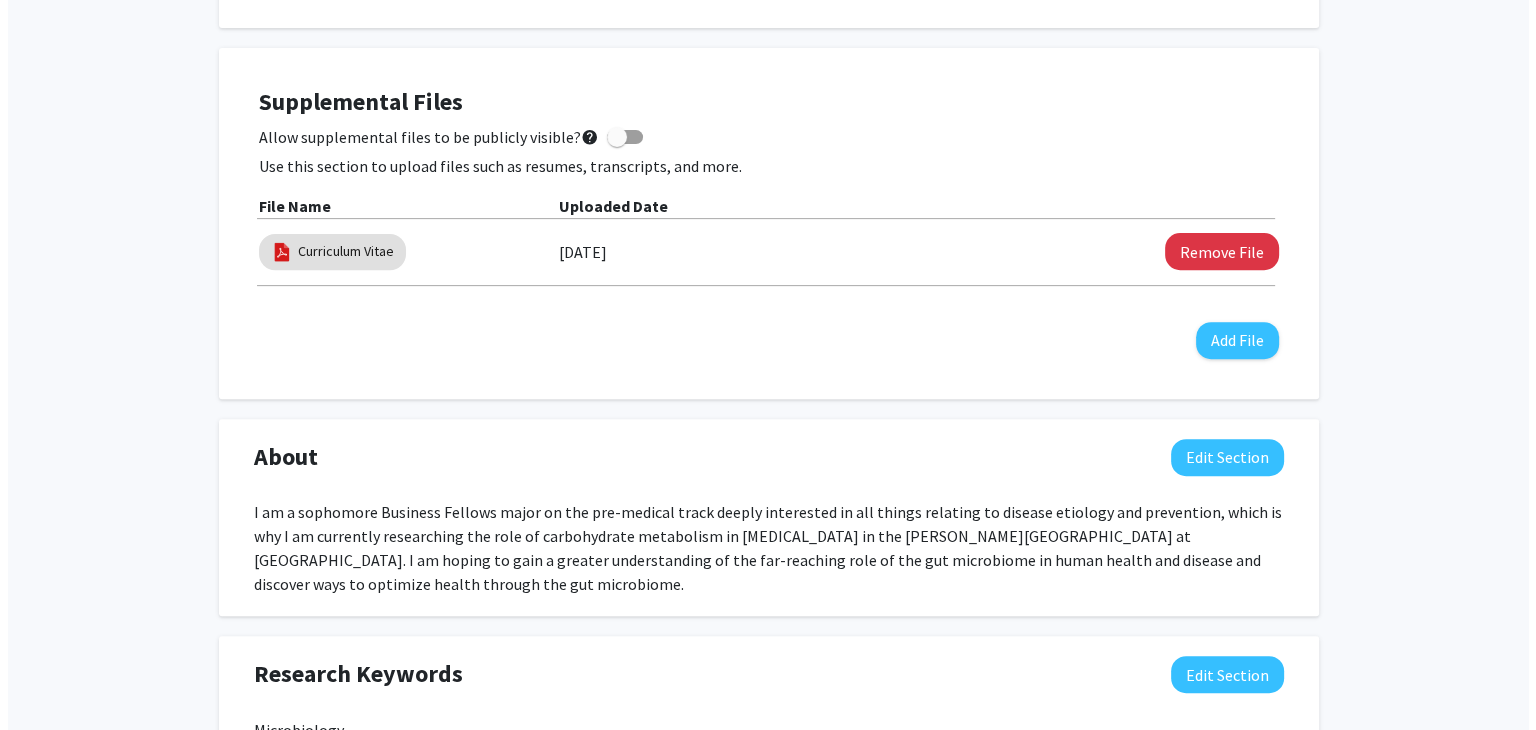 scroll, scrollTop: 686, scrollLeft: 0, axis: vertical 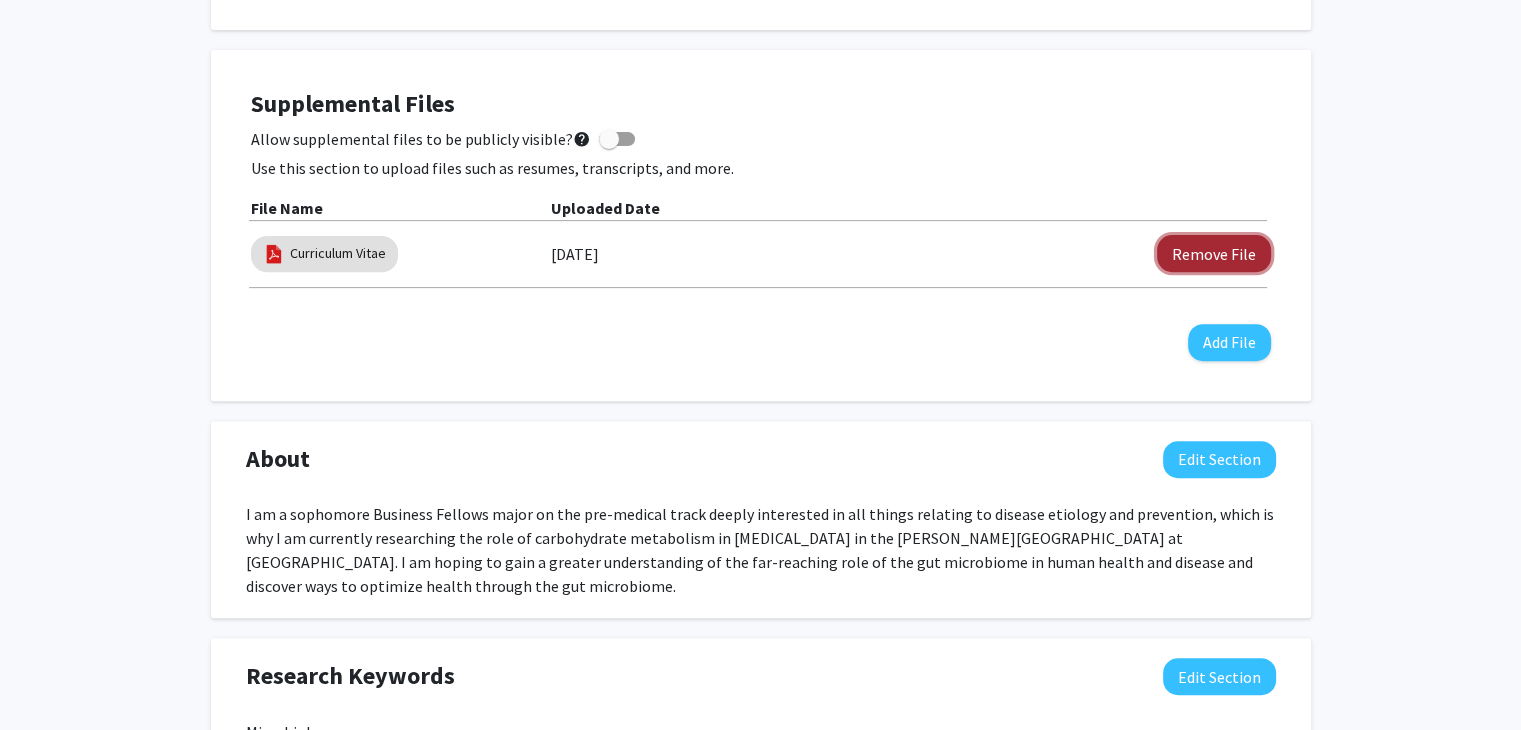 click on "Remove File" 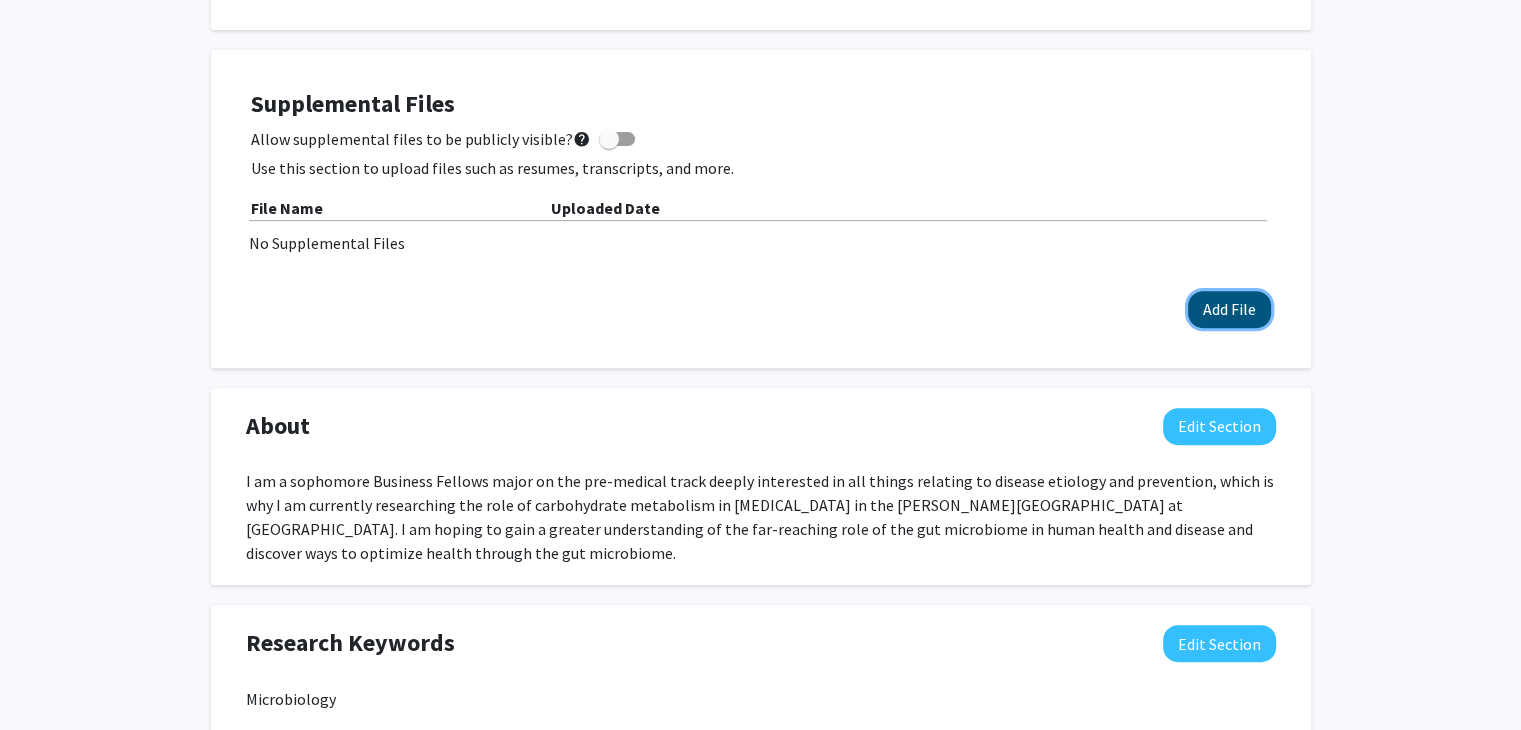 click on "Add File" 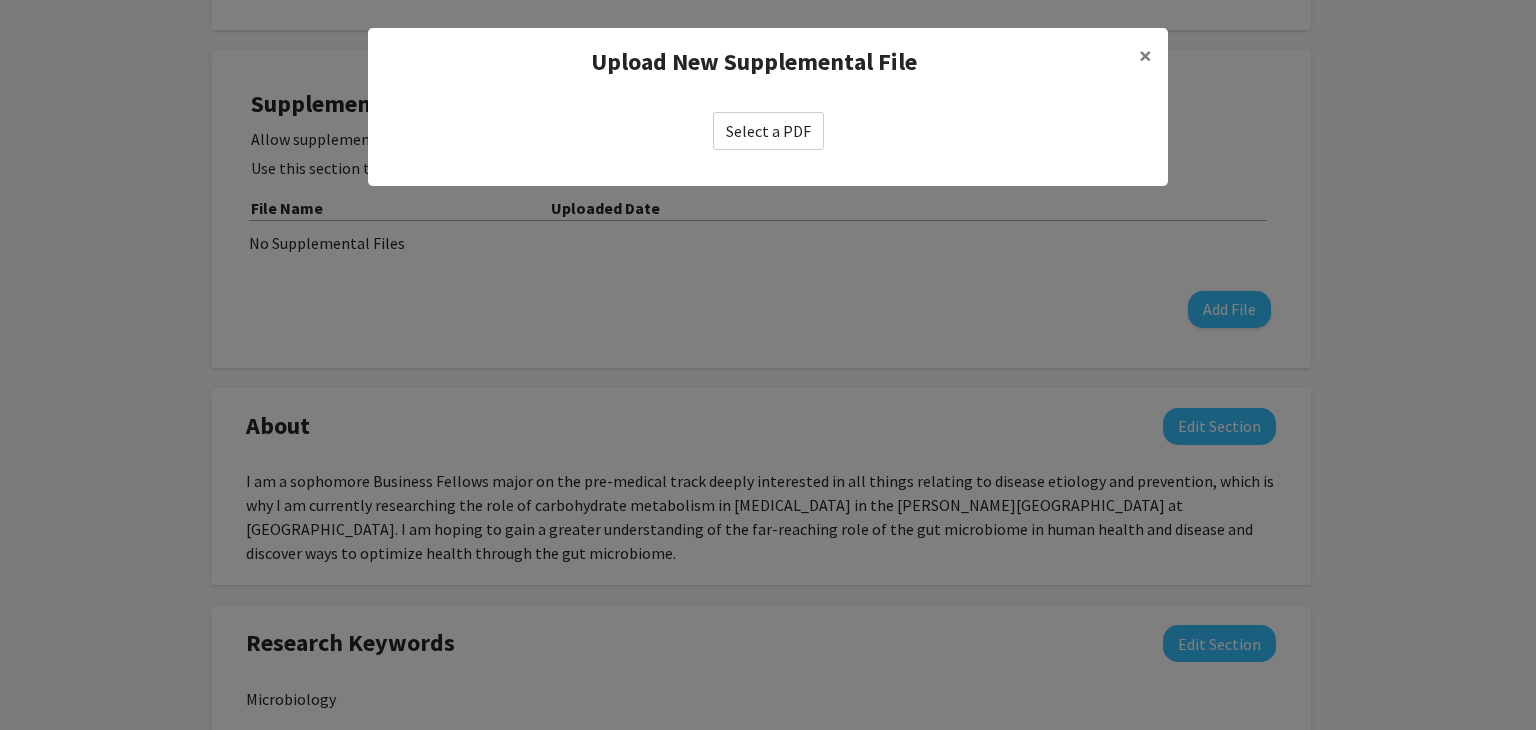 click on "Select a PDF" 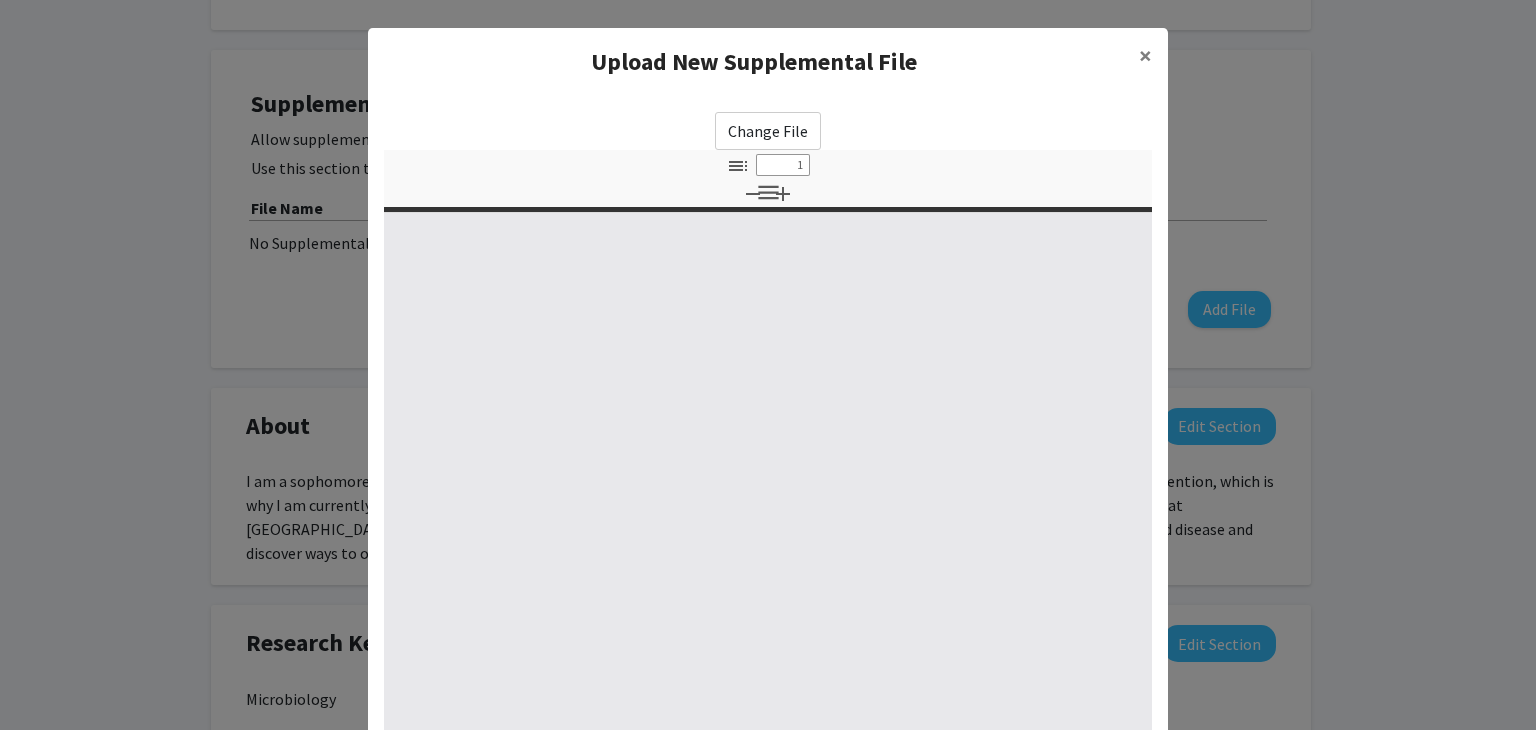 scroll, scrollTop: 216, scrollLeft: 0, axis: vertical 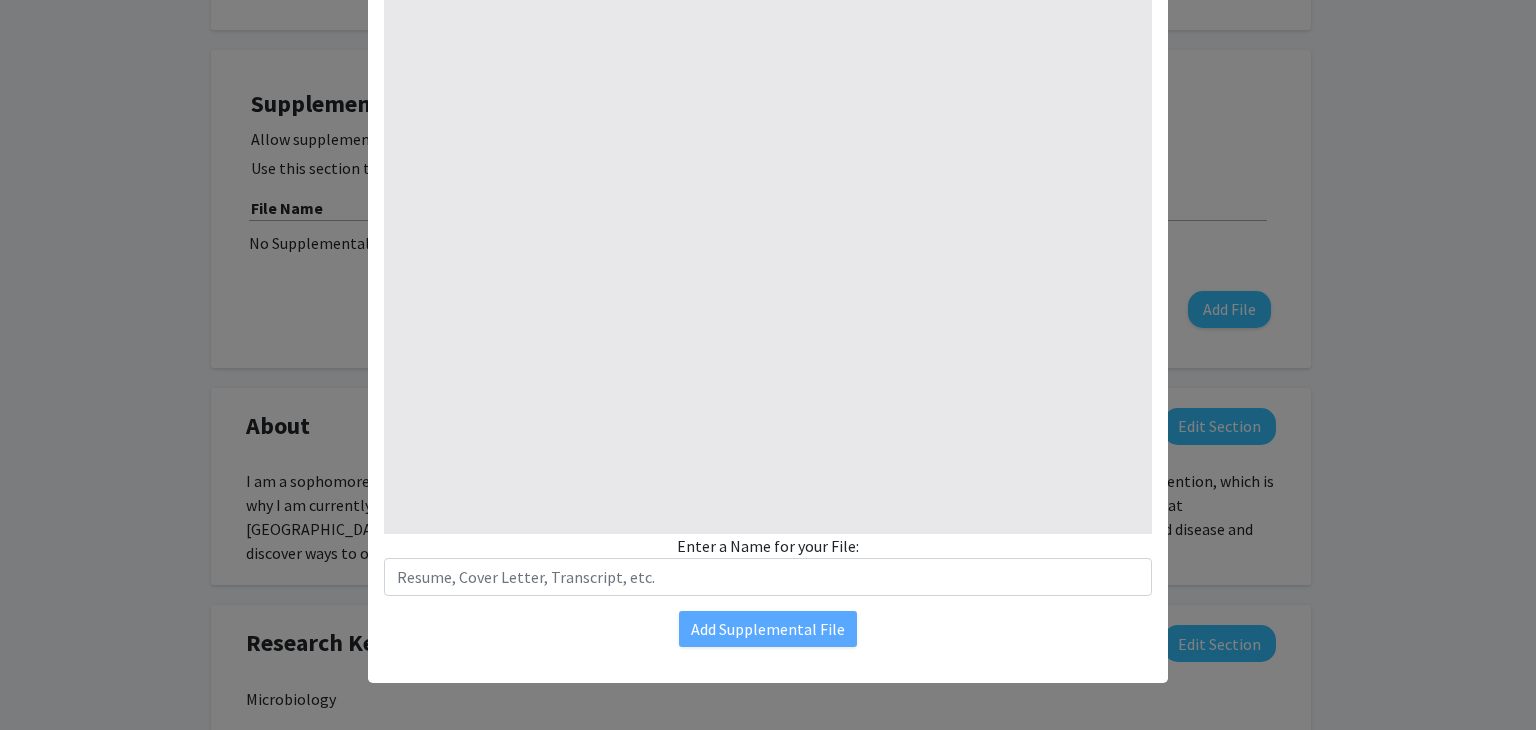 select on "custom" 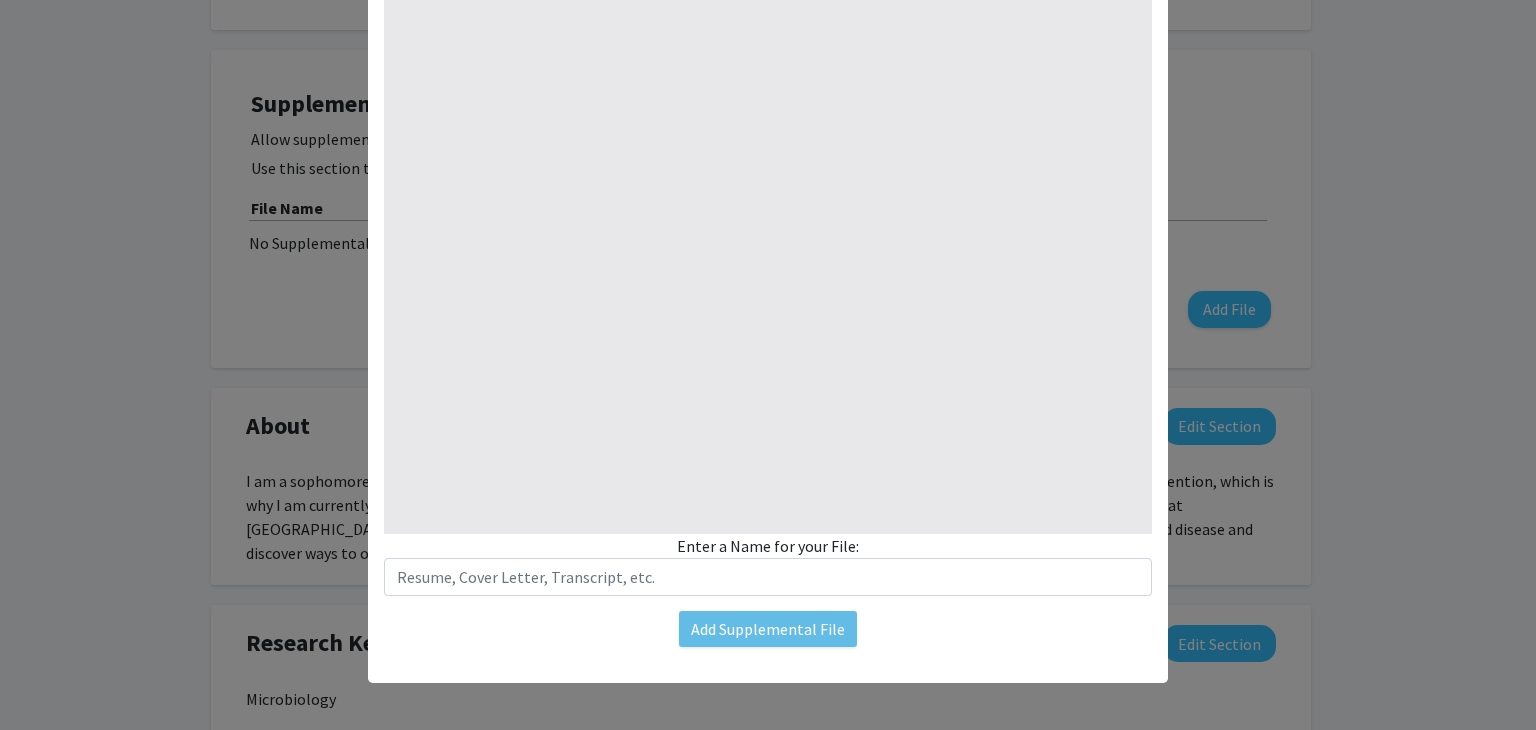 type on "0" 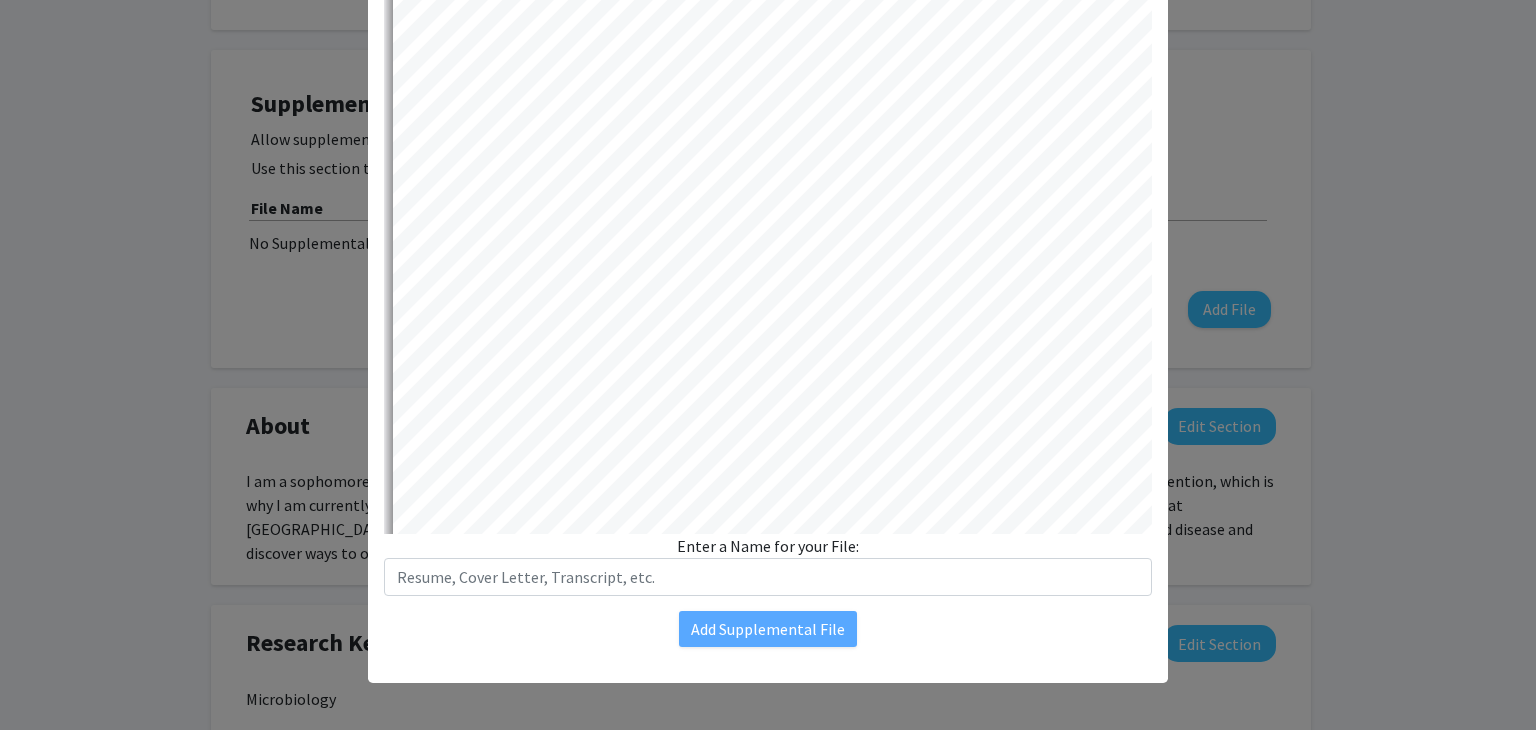 select on "auto" 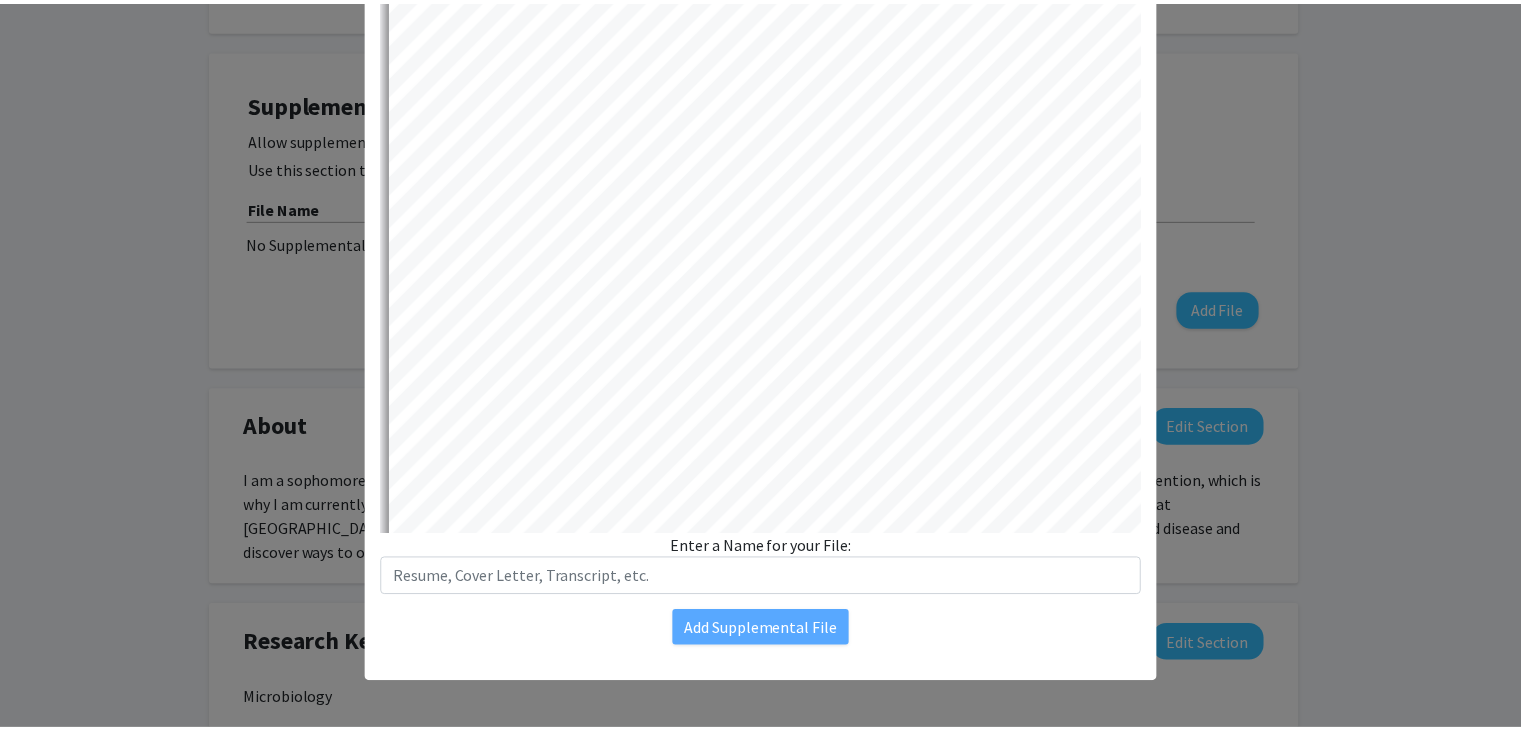 scroll, scrollTop: 0, scrollLeft: 0, axis: both 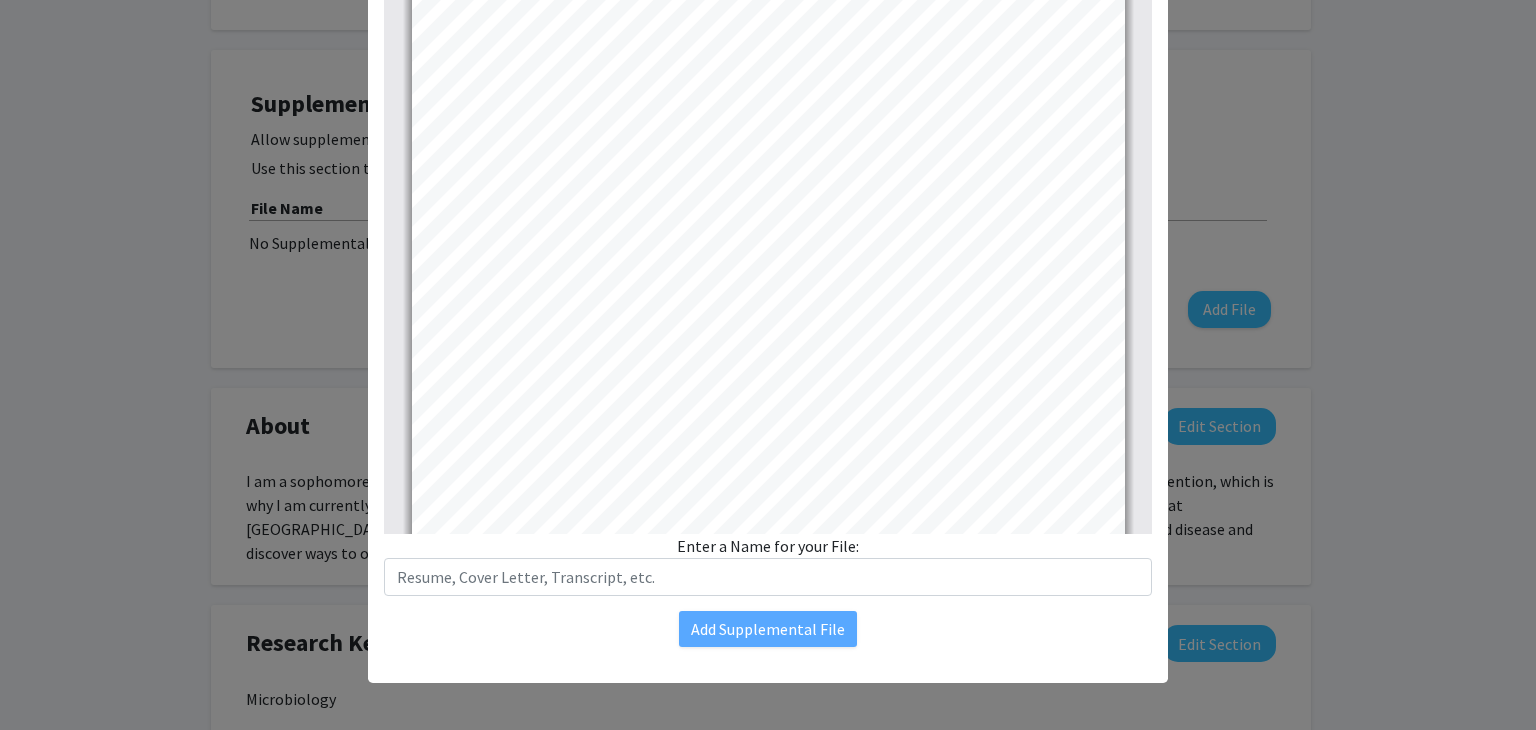 click on "Change File  Thumbnails Document Outline Attachments Layers Current Outline Item Toggle Sidebar Find Go to First Page Previous 1 of 4 Next Go to Last Page Zoom Out Zoom In Automatic Zoom Actual Size Page Fit Page Width 50% 100% 125% 150% 200% 300% 400% NaN% Hand Tool Text Selection Tool Presentation Mode Open Print Download Text Draw Tools Color #000000 Size Color #000000 Thickness Opacity Presentation Mode Open Print Download Go to First Page Previous Next Go to Last Page Rotate Clockwise Rotate Counterclockwise Text Selection Tool Hand Tool Page Scrolling Vertical Scrolling Horizontal Scrolling Wrapped Scrolling No Spreads Odd Spreads Even Spreads Document Properties… Multiple search terms. Each line is a search term. Previous Next Highlight All Match Case Current page only Pages (e.g. 6-10 or 2,4) Whole Words multiple search terms separated by word boundaries Ignore accents and diacritics Fuzzy search More Information Less Information Close Enter the password to open this PDF file. Cancel OK File name:" 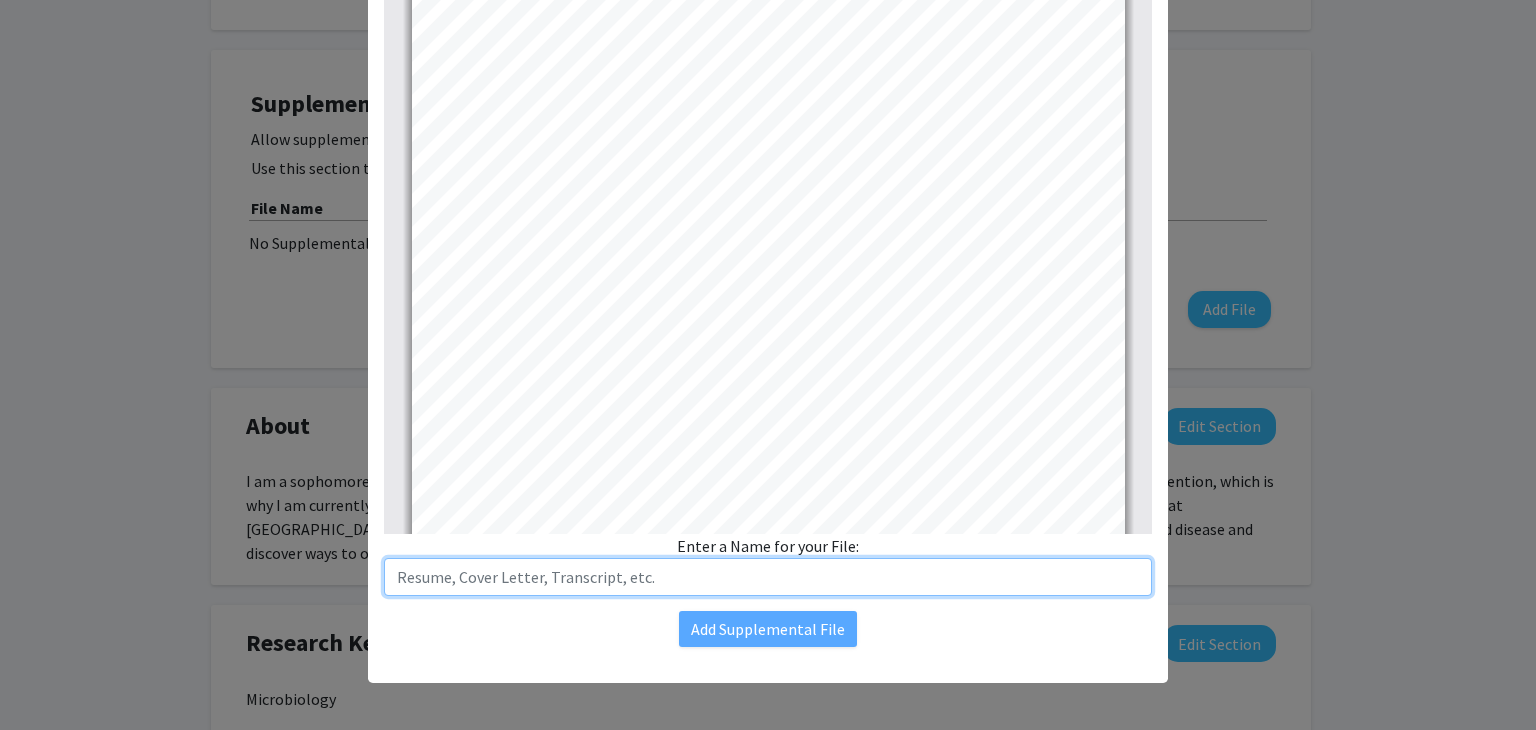 click at bounding box center (768, 577) 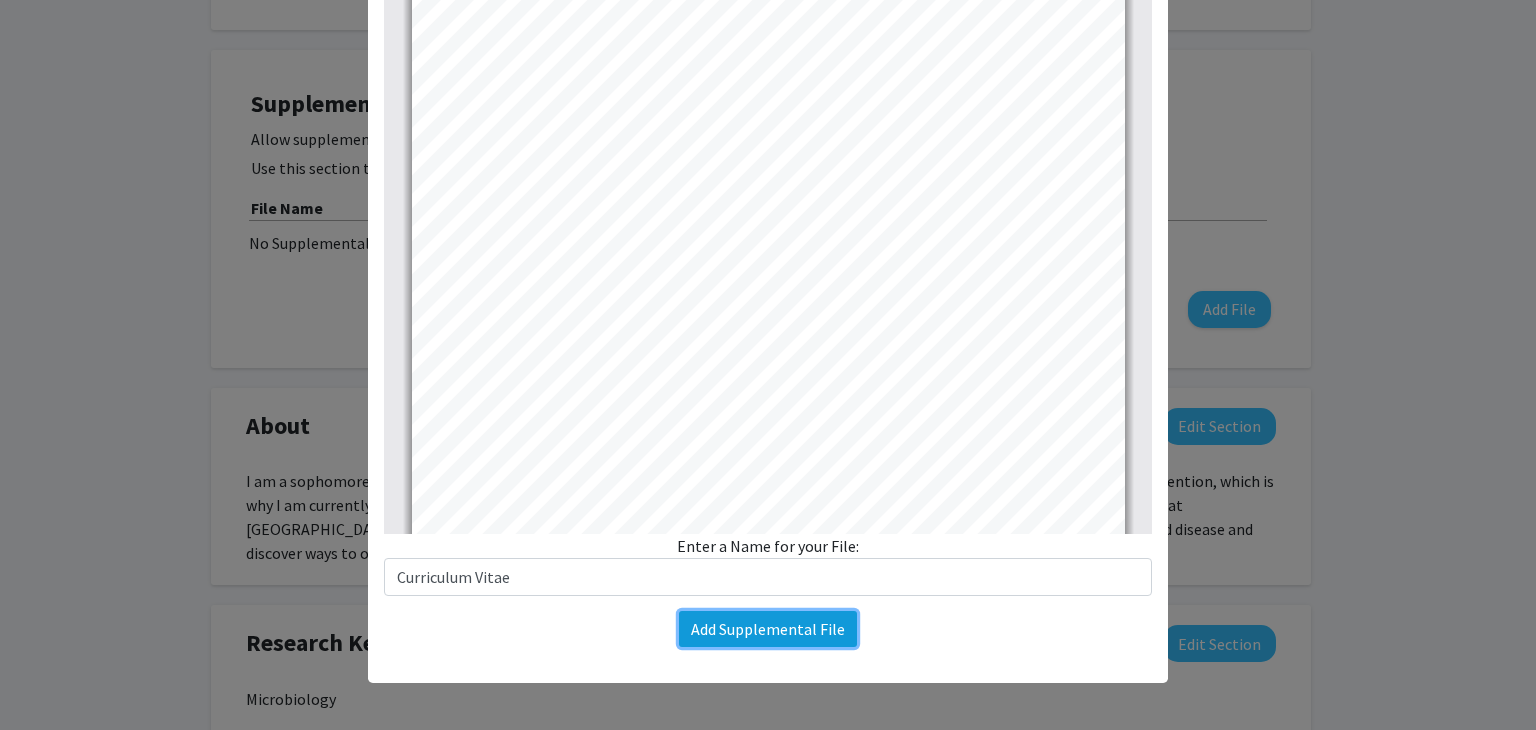click on "Add Supplemental File" 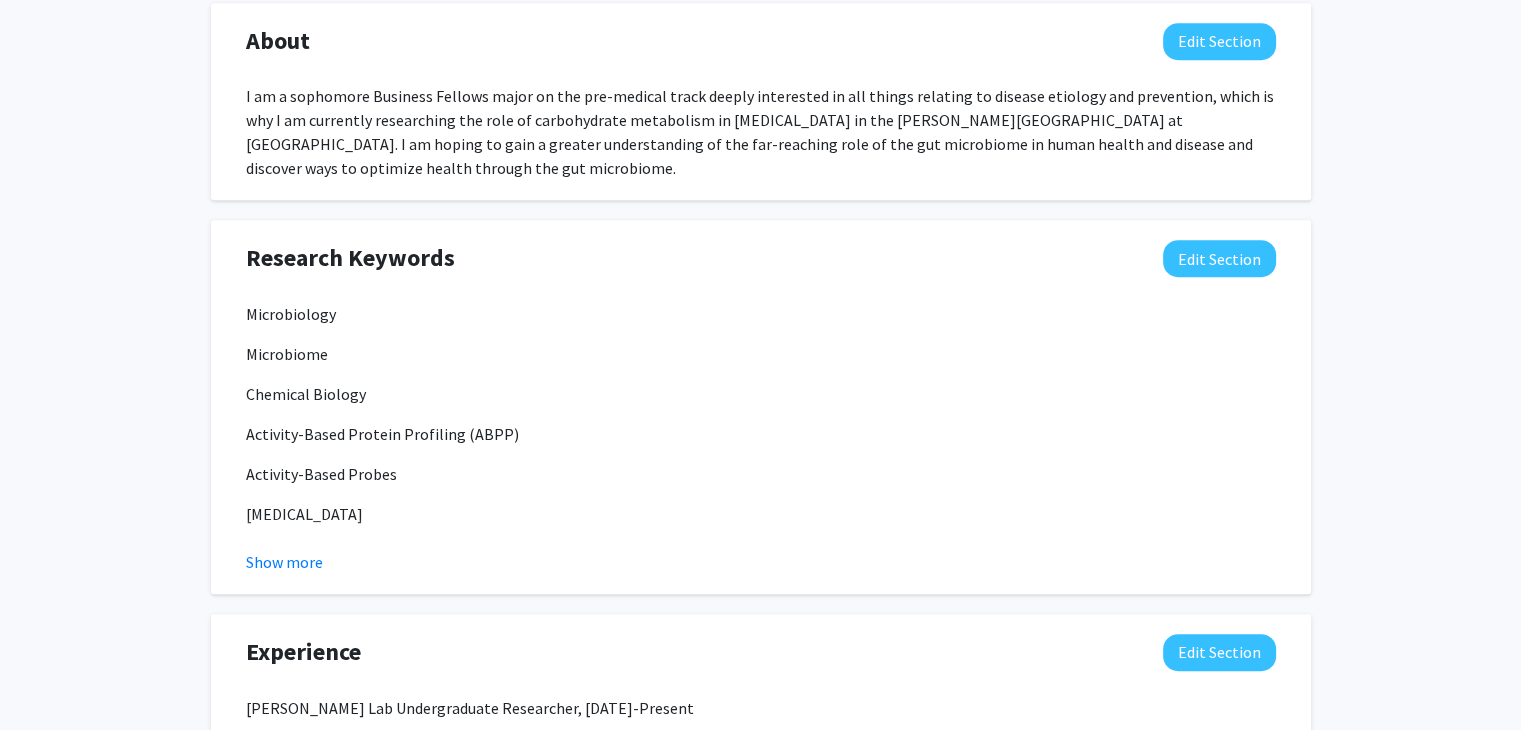 scroll, scrollTop: 1110, scrollLeft: 0, axis: vertical 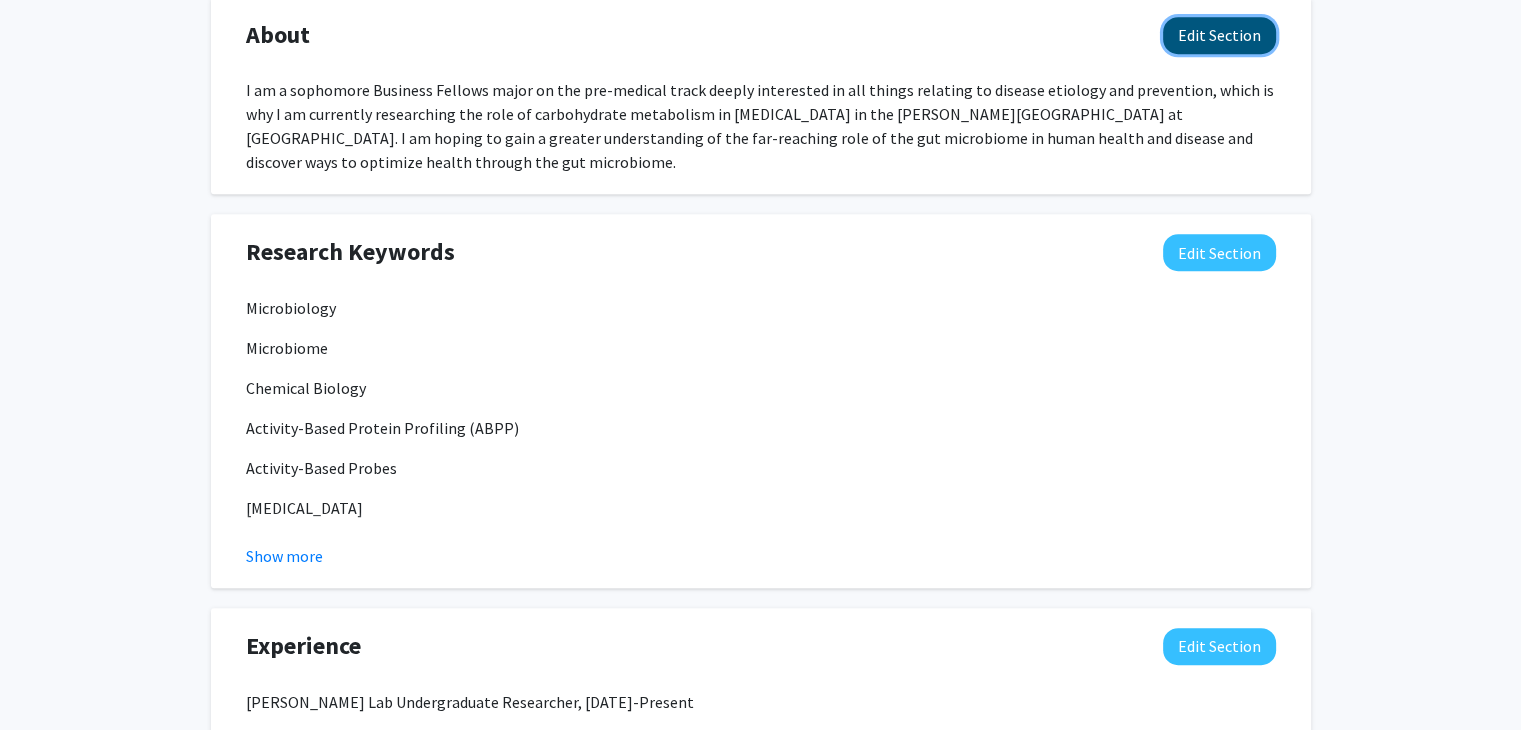 click on "Edit Section" 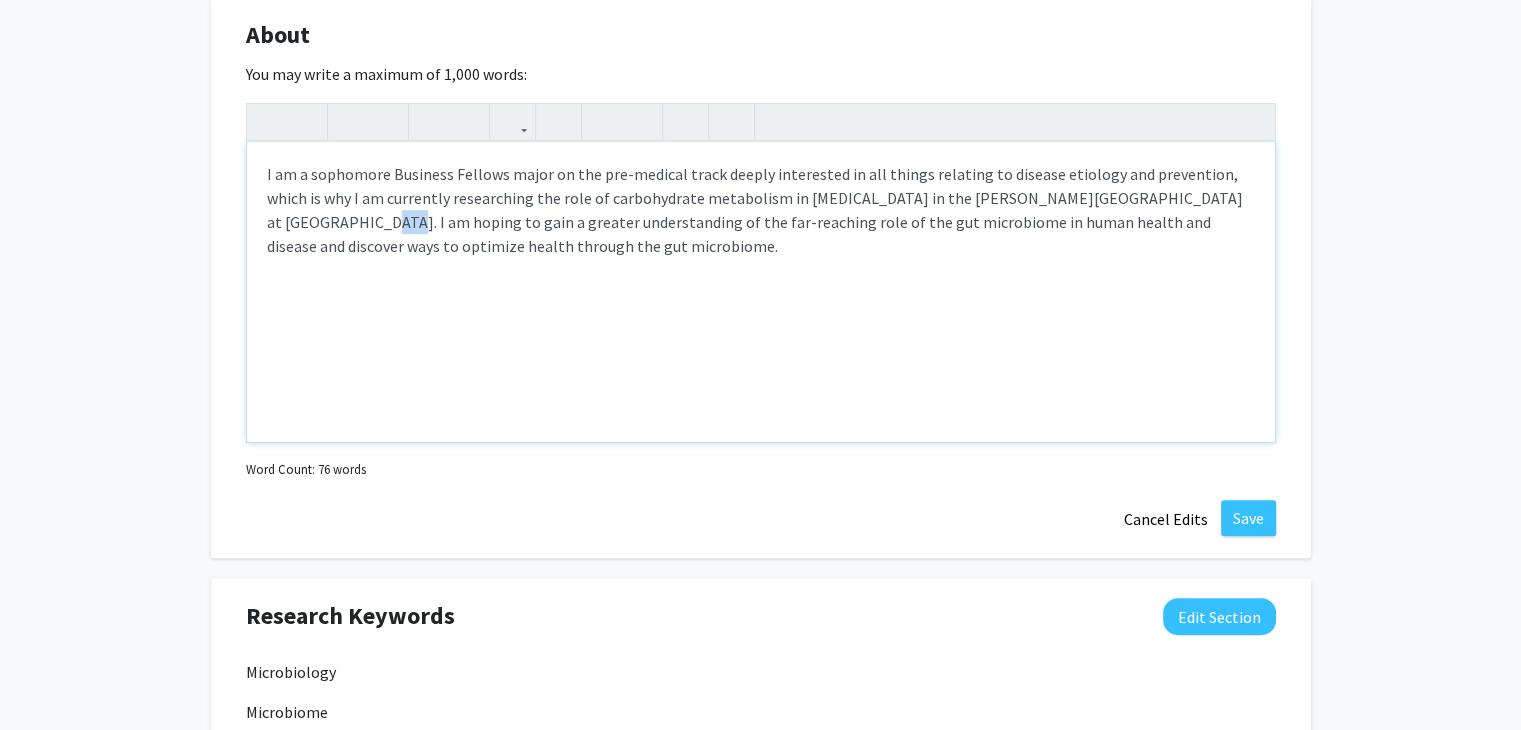 drag, startPoint x: 1229, startPoint y: 199, endPoint x: 1204, endPoint y: 199, distance: 25 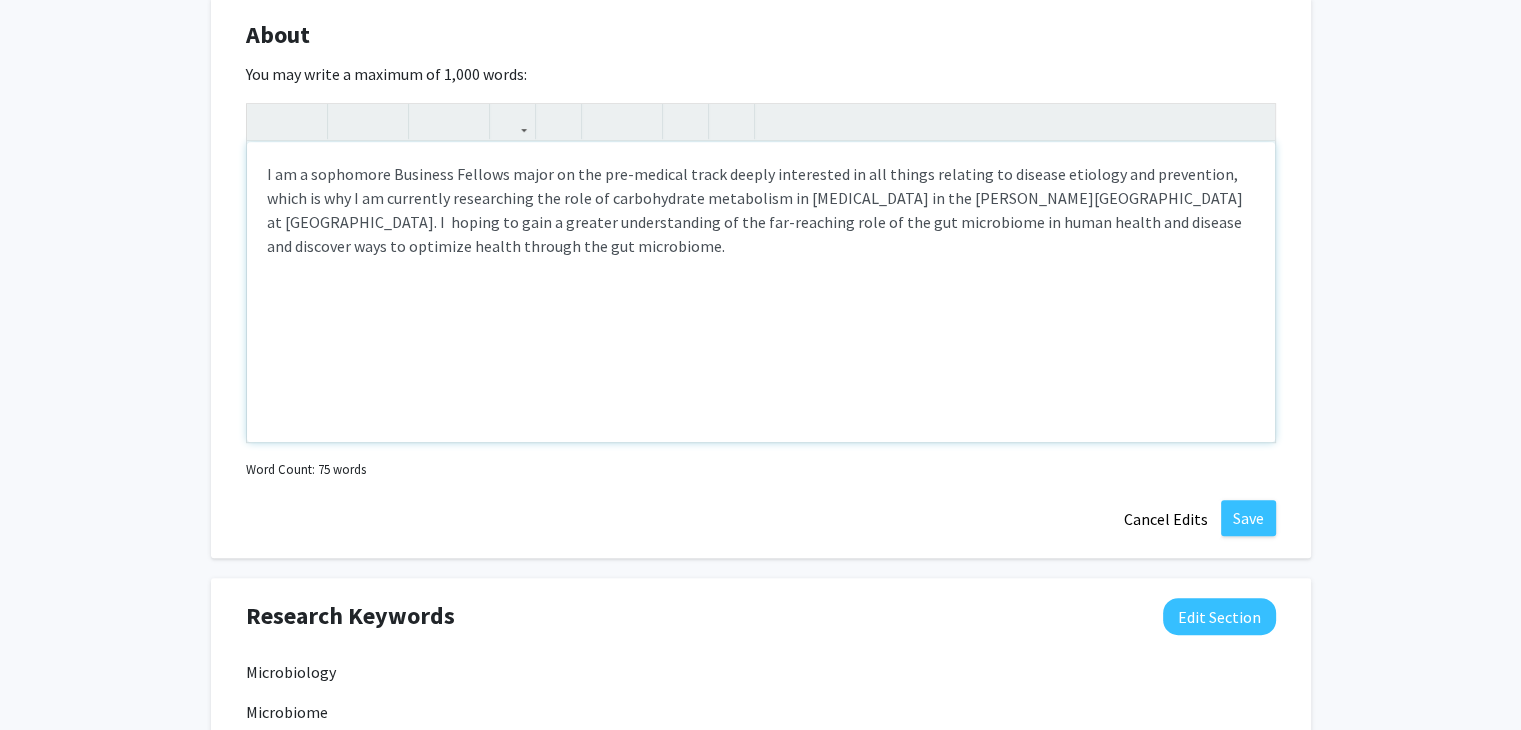 type on "I am a sophomore Business Fellows major on the pre-medical track deeply interested in all things relating to disease etiology and prevention, which is why I am currently researching the role of carbohydrate metabolism in [MEDICAL_DATA] in the [PERSON_NAME][GEOGRAPHIC_DATA] at [GEOGRAPHIC_DATA]. I am hoping to gain a greater understanding of the far-reaching role of the gut microbiome in human health and disease and discover ways to optimize health through the gut microbiome." 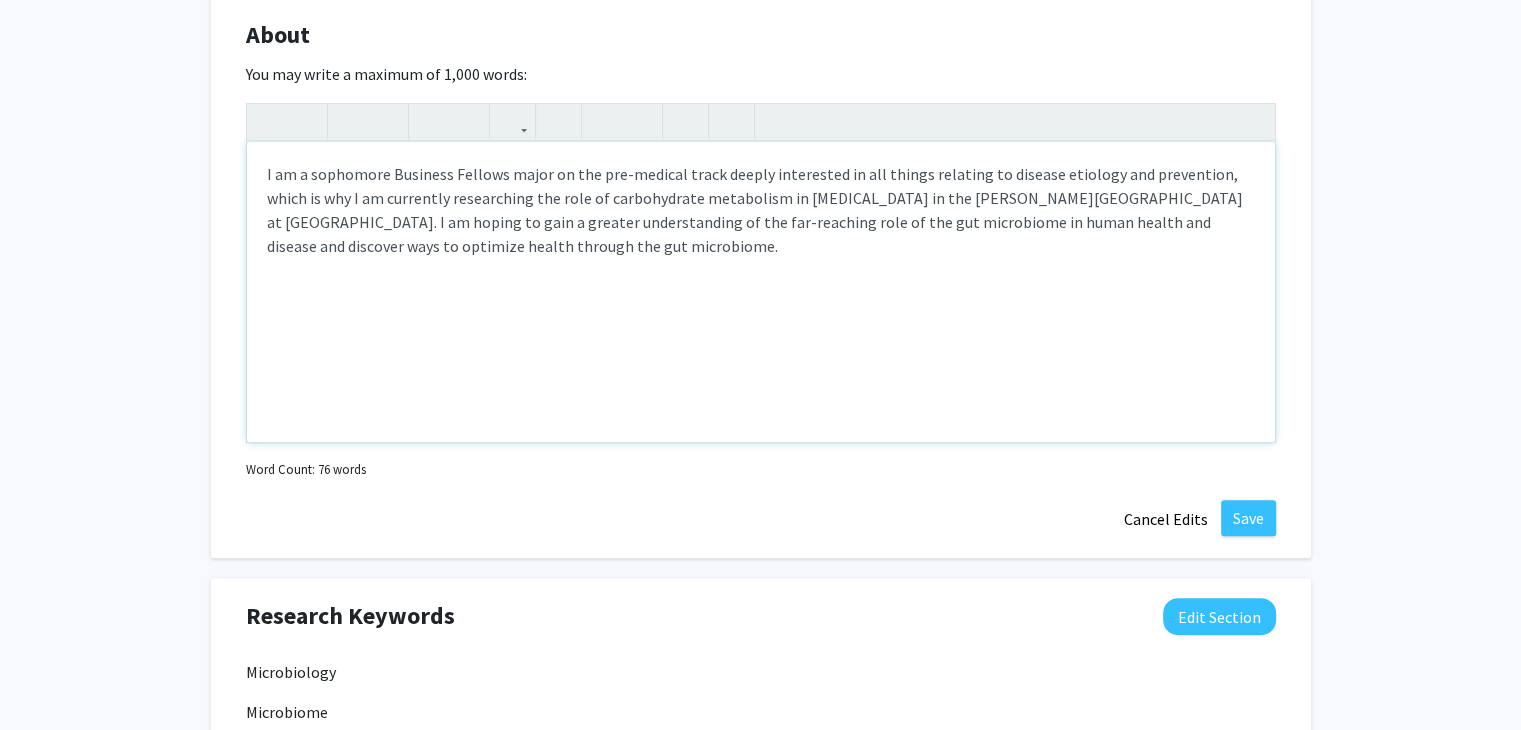 click on "I am a sophomore Business Fellows major on the pre-medical track deeply interested in all things relating to disease etiology and prevention, which is why I am currently researching the role of carbohydrate metabolism in [MEDICAL_DATA] in the [PERSON_NAME][GEOGRAPHIC_DATA] at [GEOGRAPHIC_DATA]. I am hoping to gain a greater understanding of the far-reaching role of the gut microbiome in human health and disease and discover ways to optimize health through the gut microbiome." at bounding box center (761, 292) 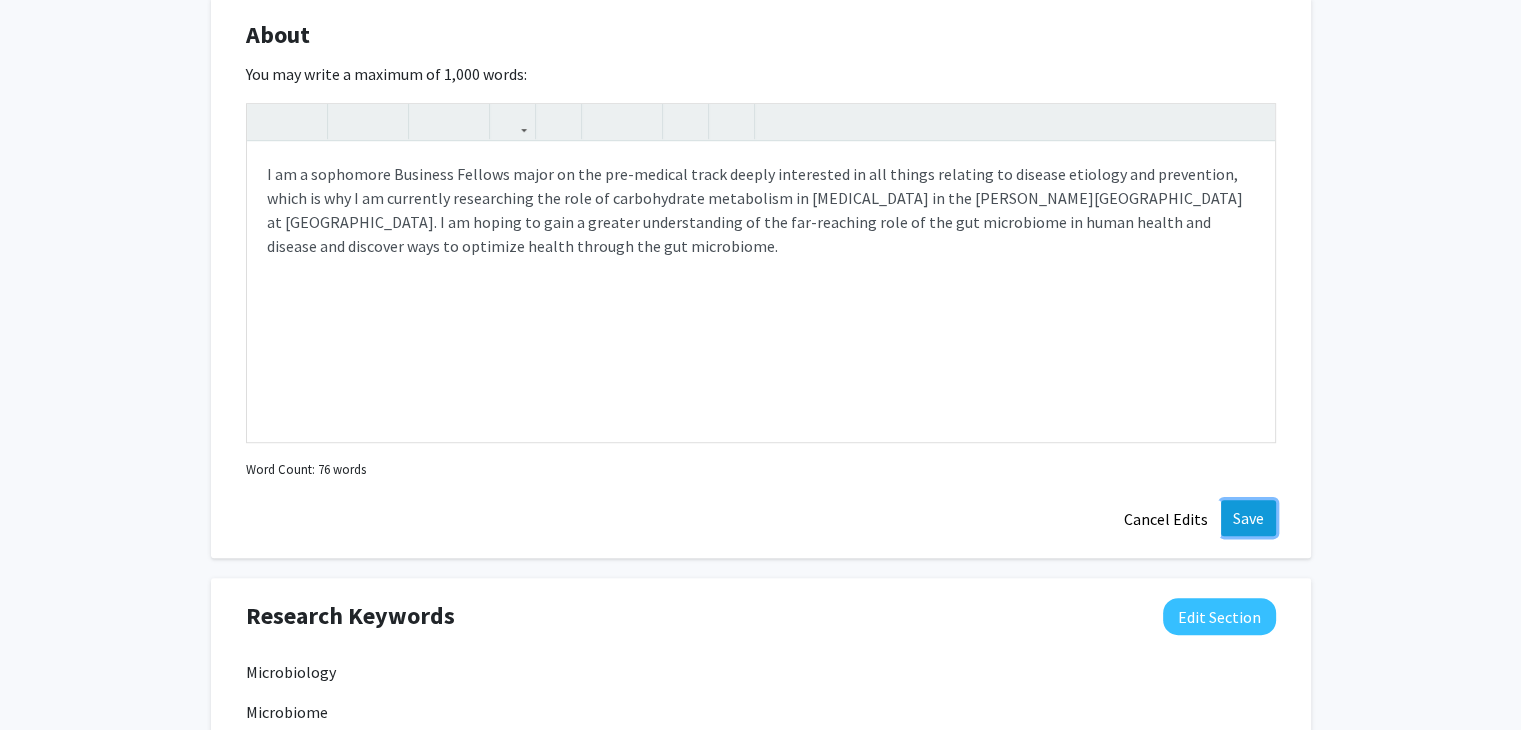 click on "Save" 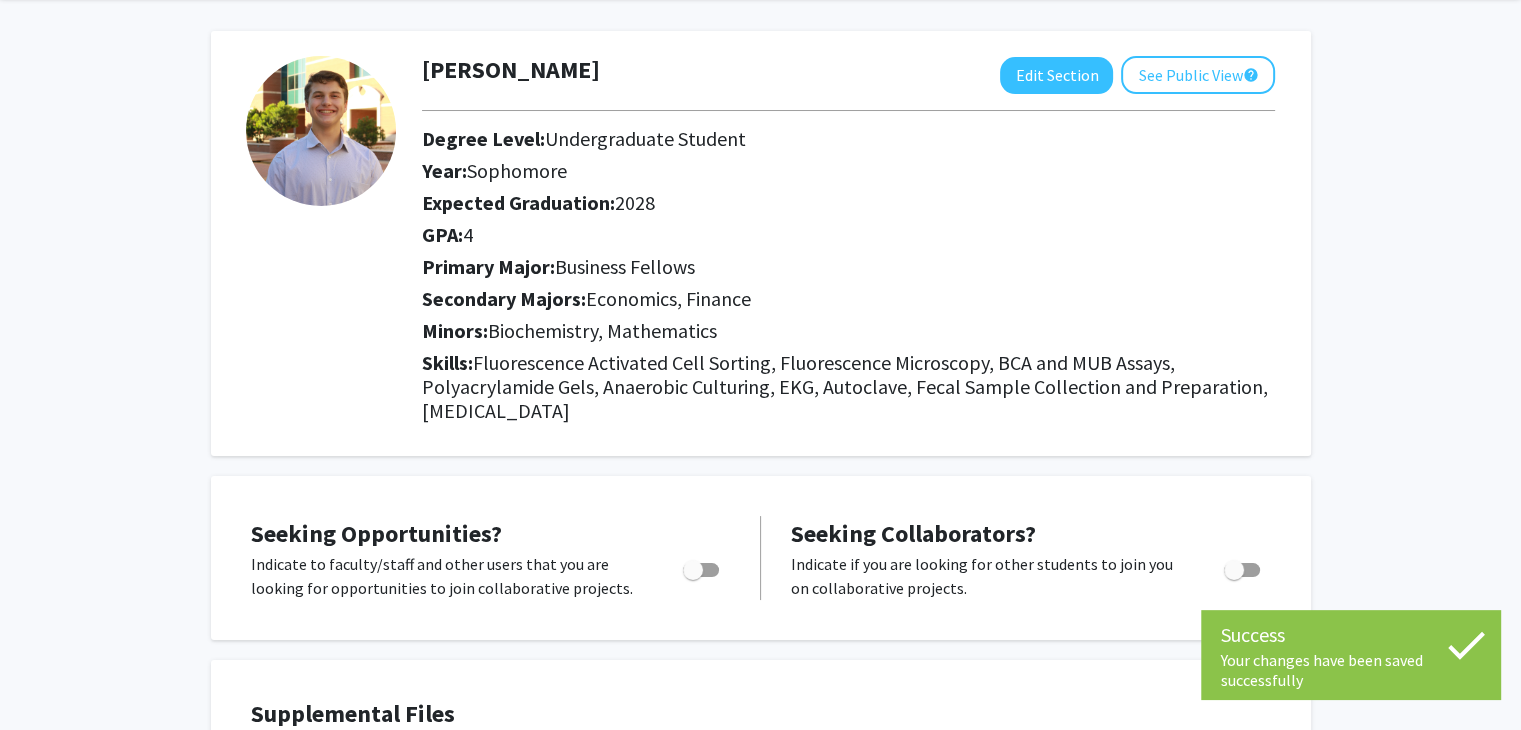 scroll, scrollTop: 0, scrollLeft: 0, axis: both 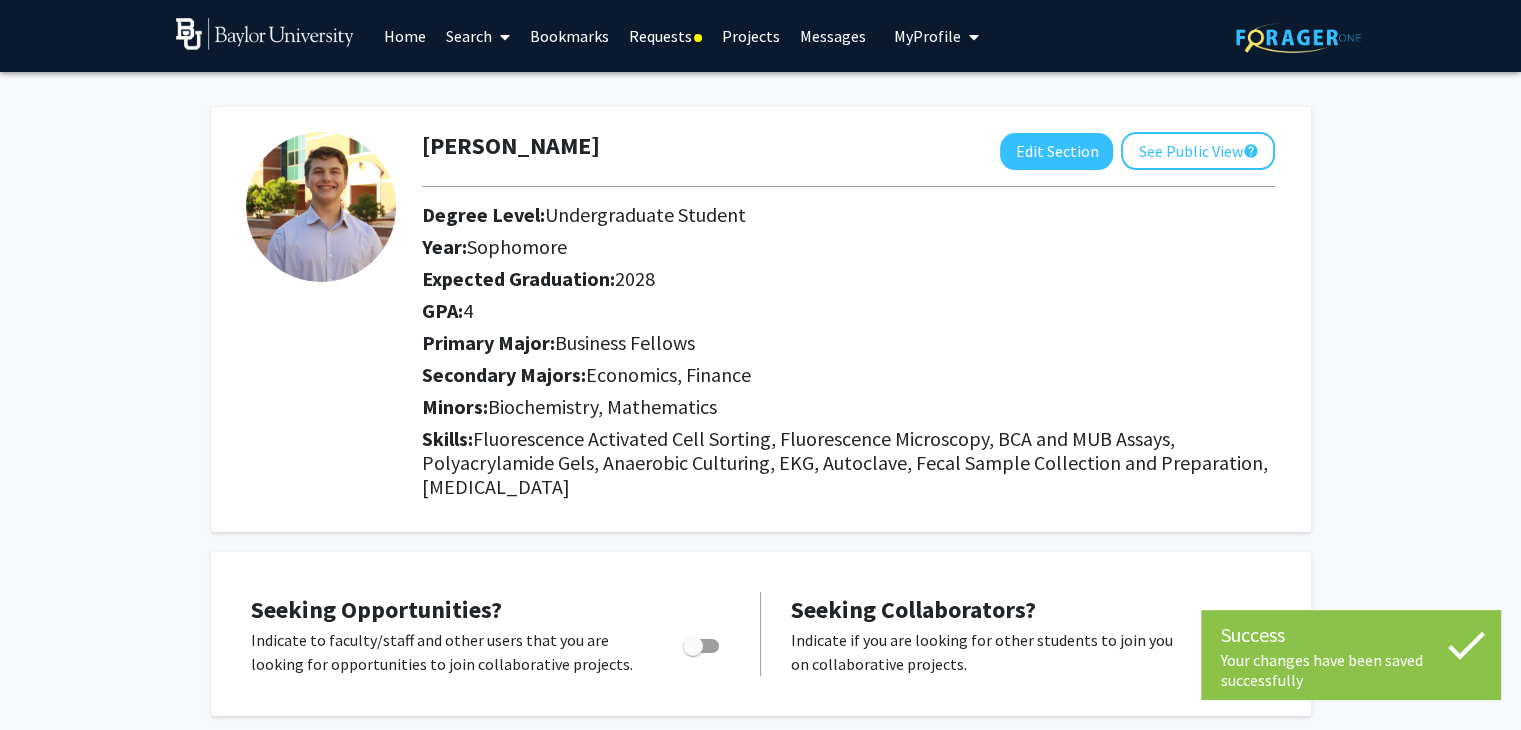click on "Requests" at bounding box center (665, 36) 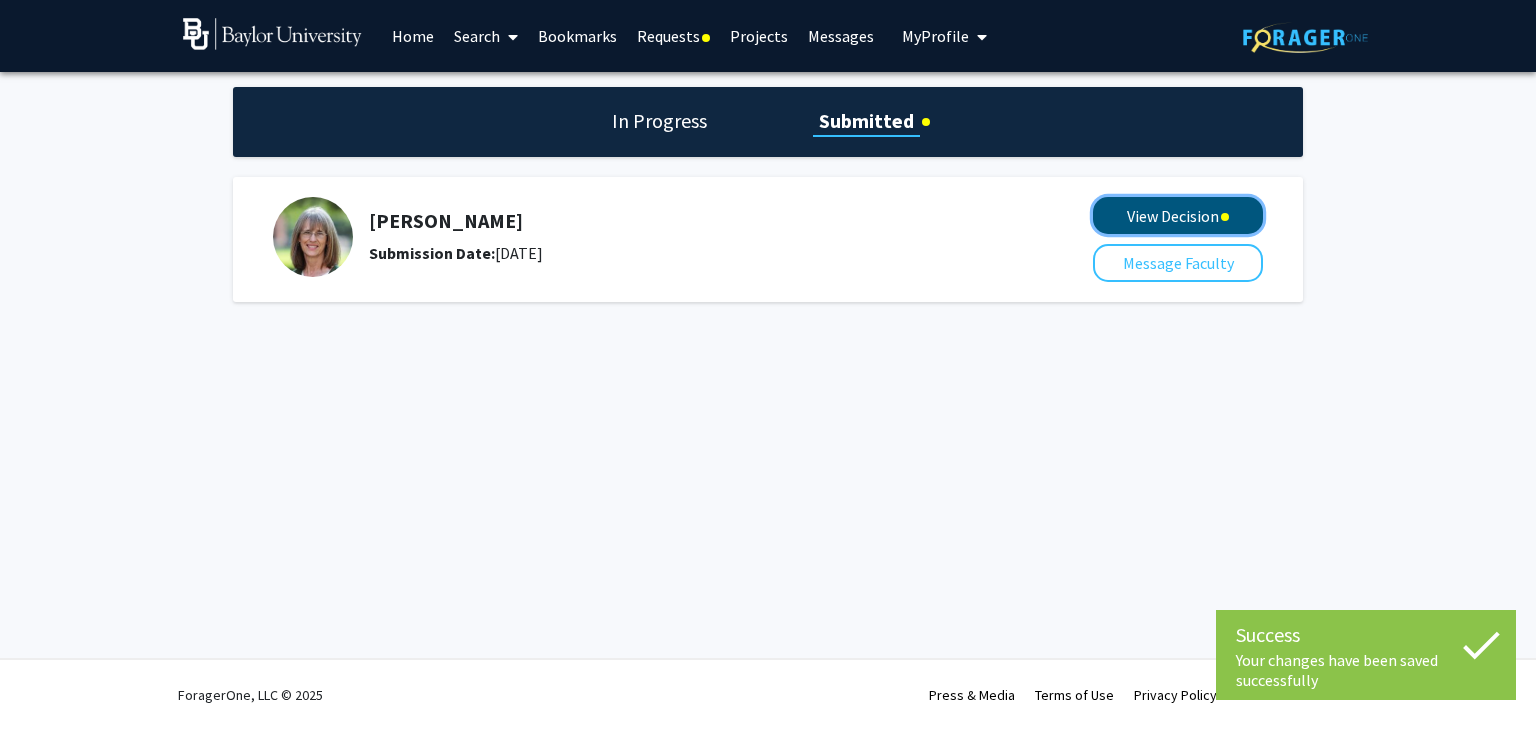 click on "View Decision" 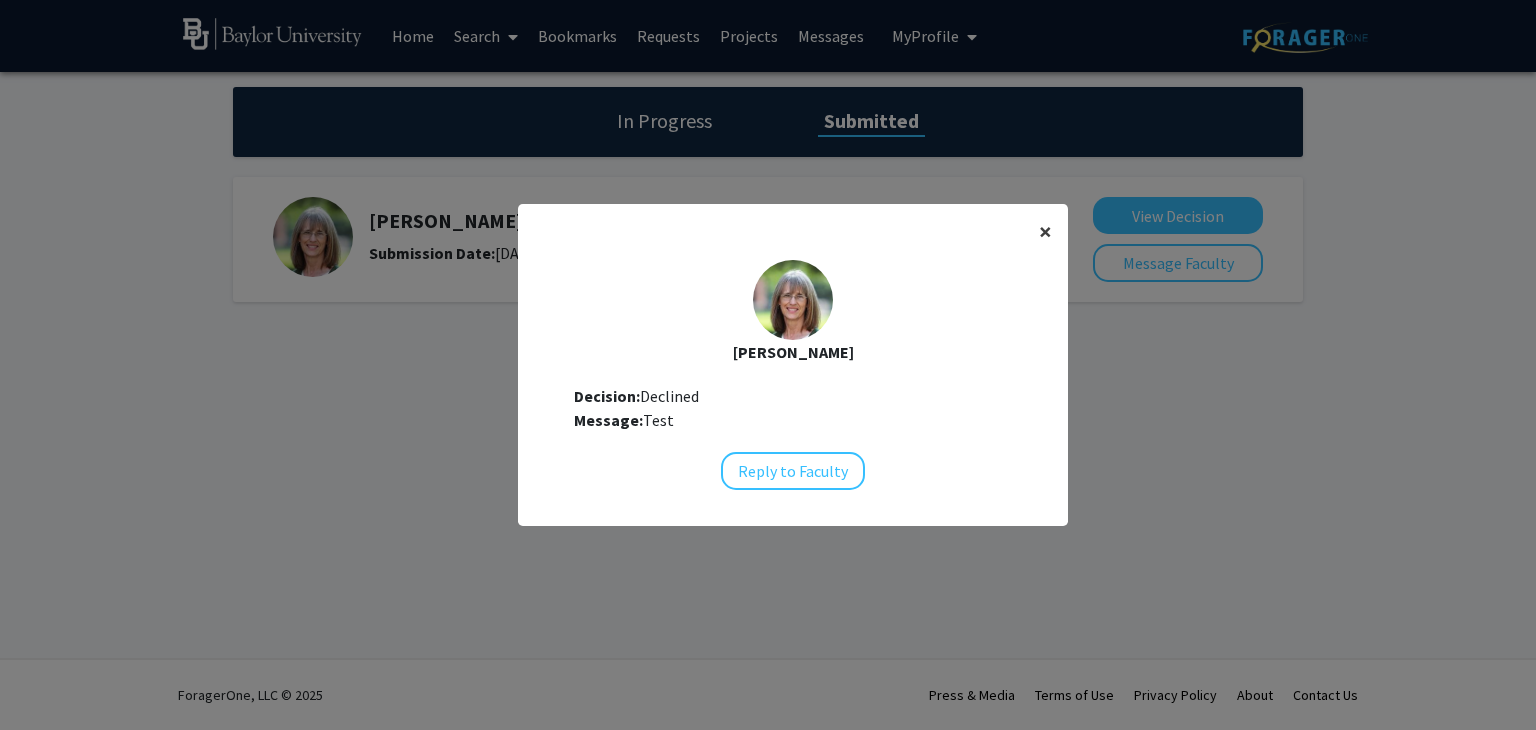 click on "×" 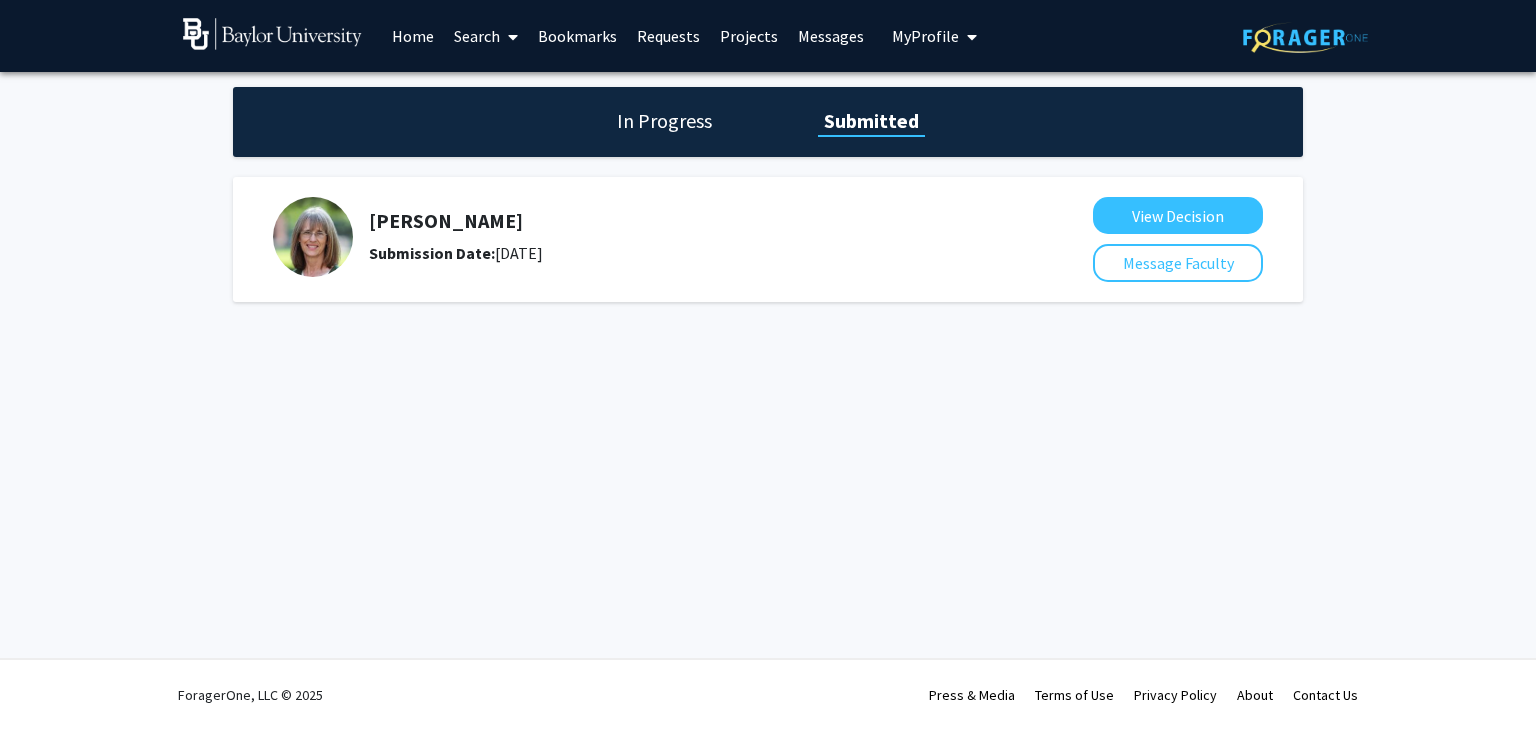 click on "In Progress Submitted" 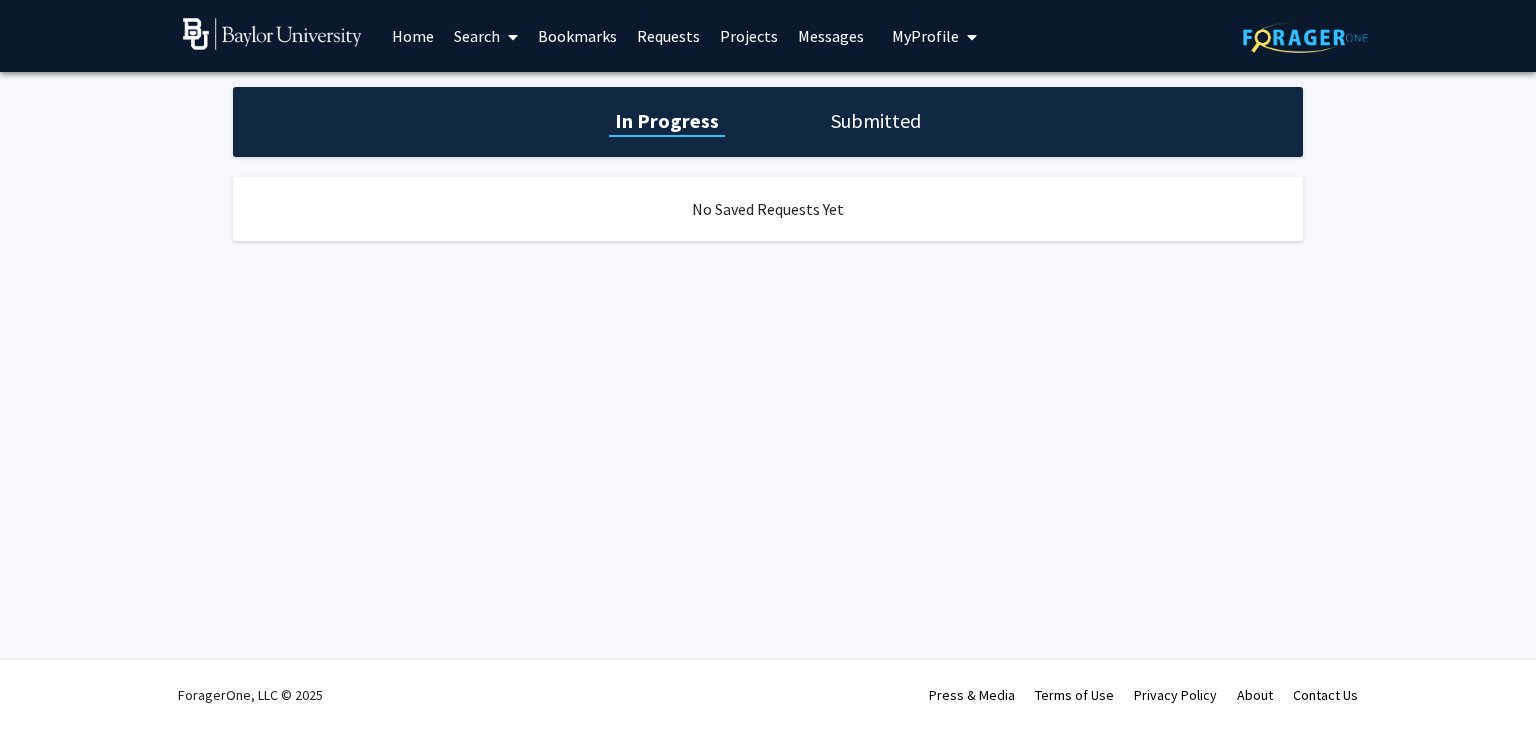 click on "Bookmarks" at bounding box center [577, 36] 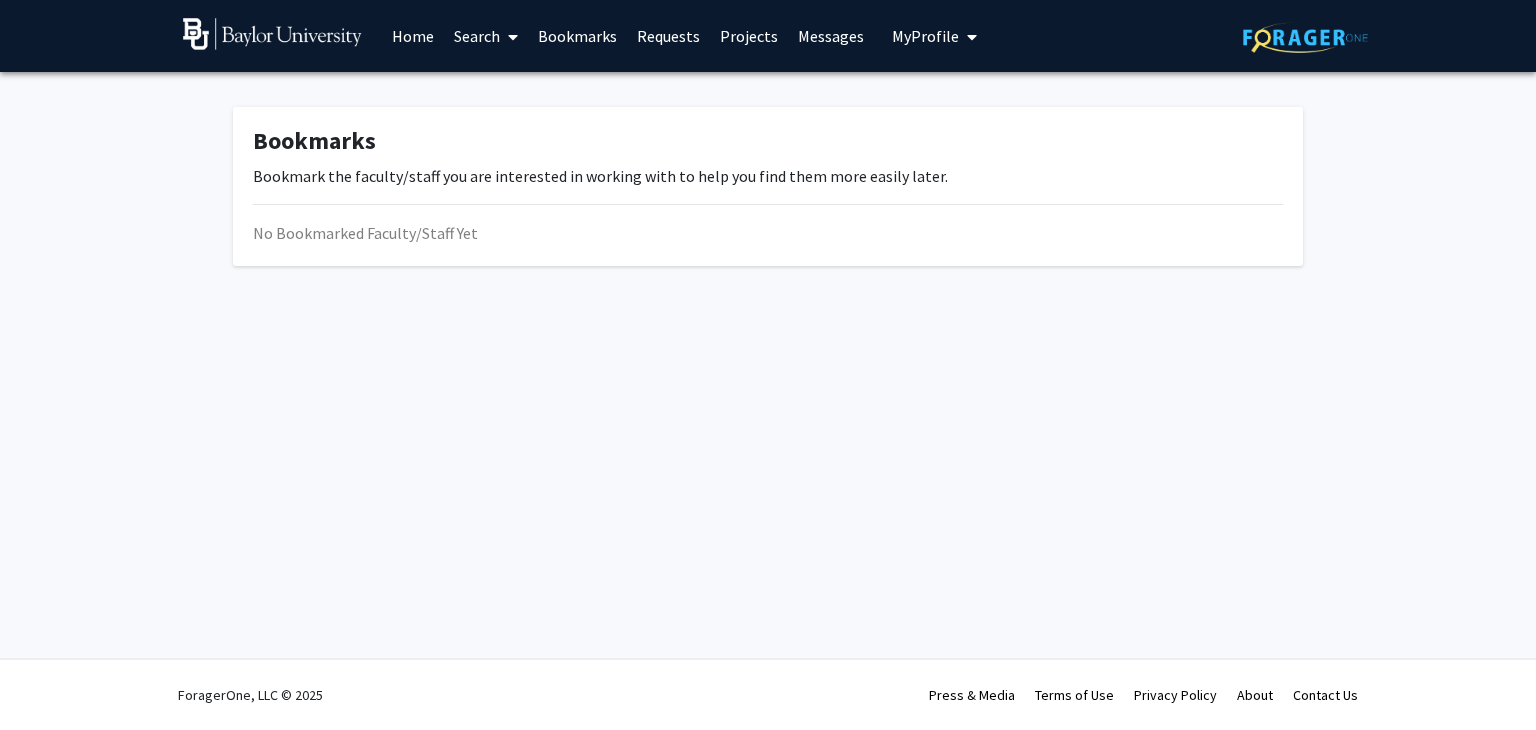 click on "Requests" at bounding box center (668, 36) 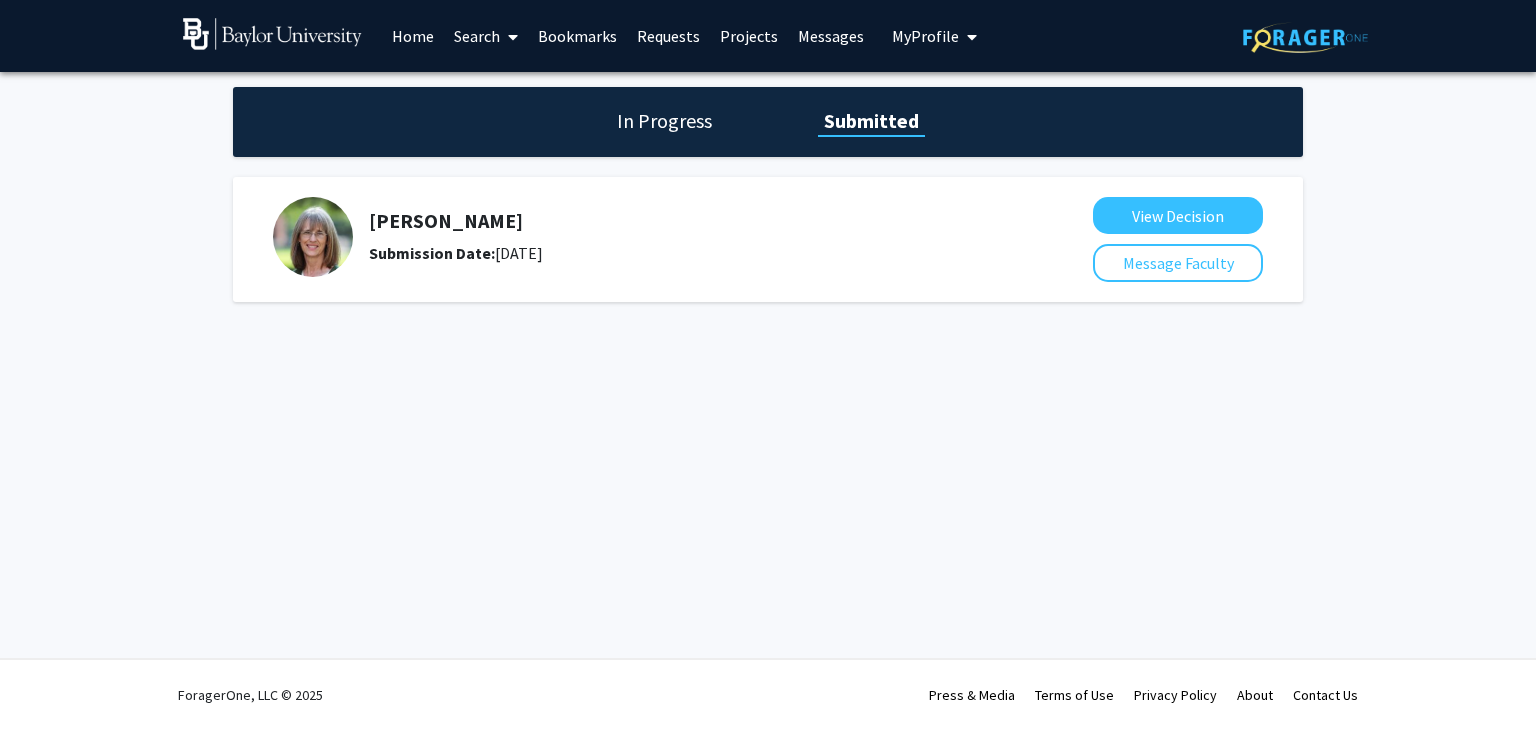 click on "Projects" at bounding box center [749, 36] 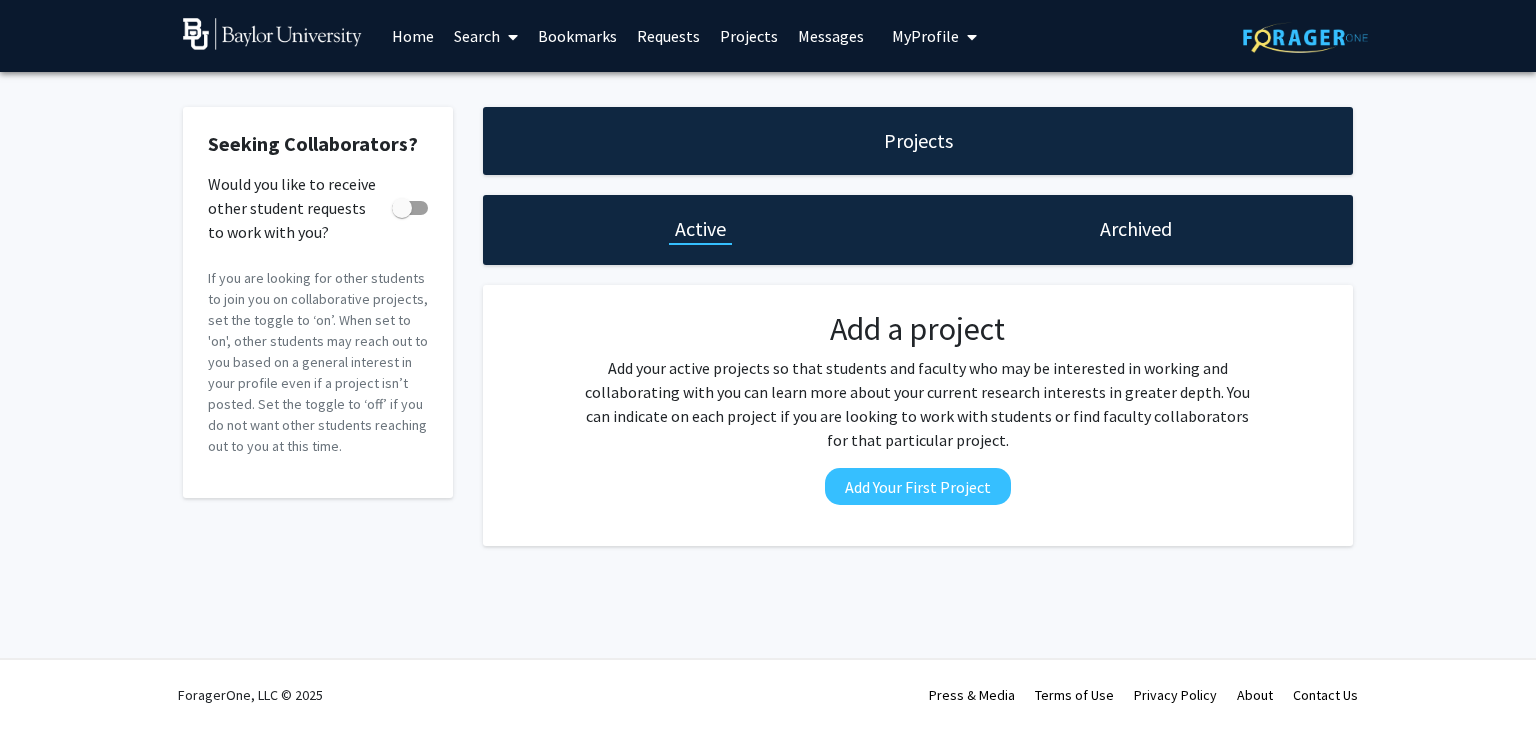 click on "Messages" at bounding box center (831, 36) 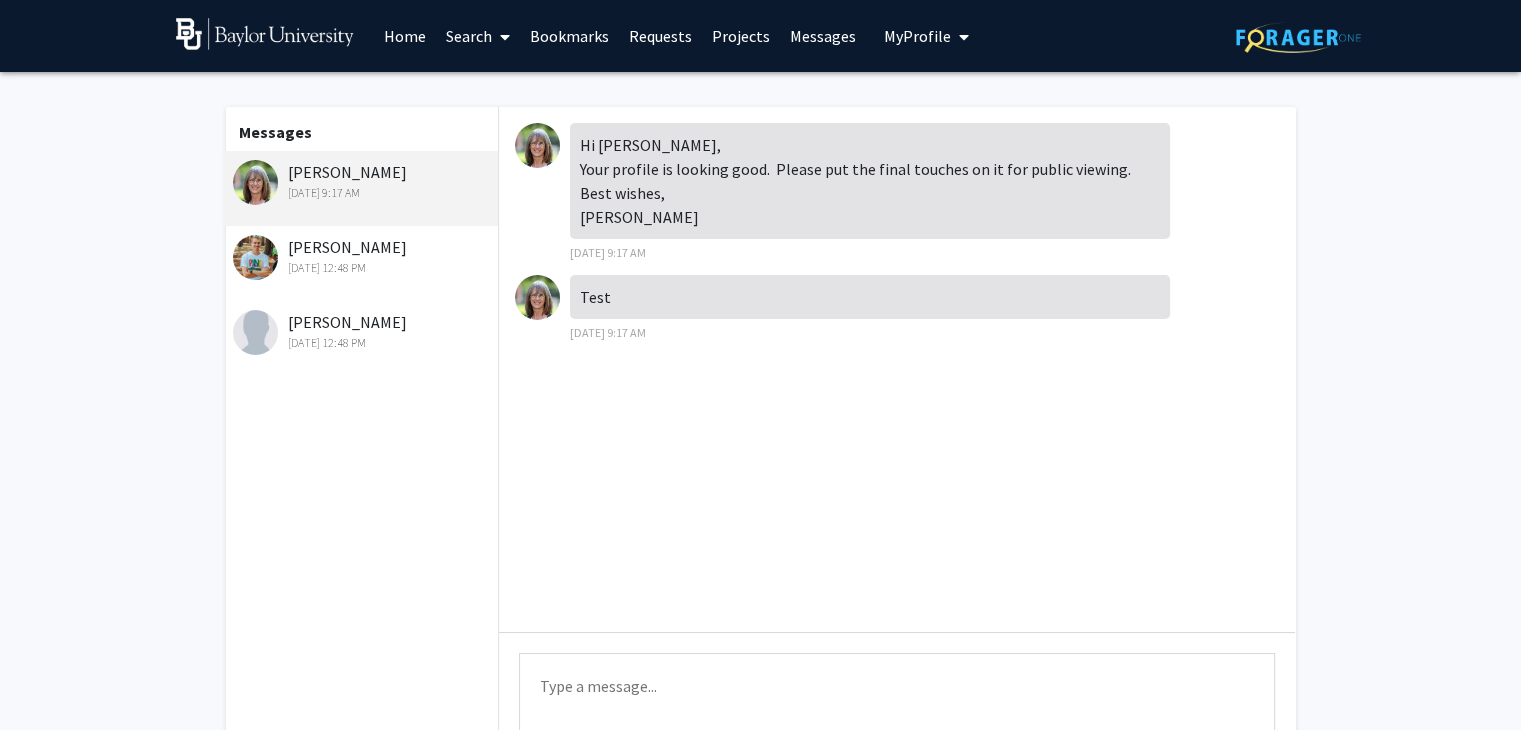 click on "[DATE] 12:48 PM" 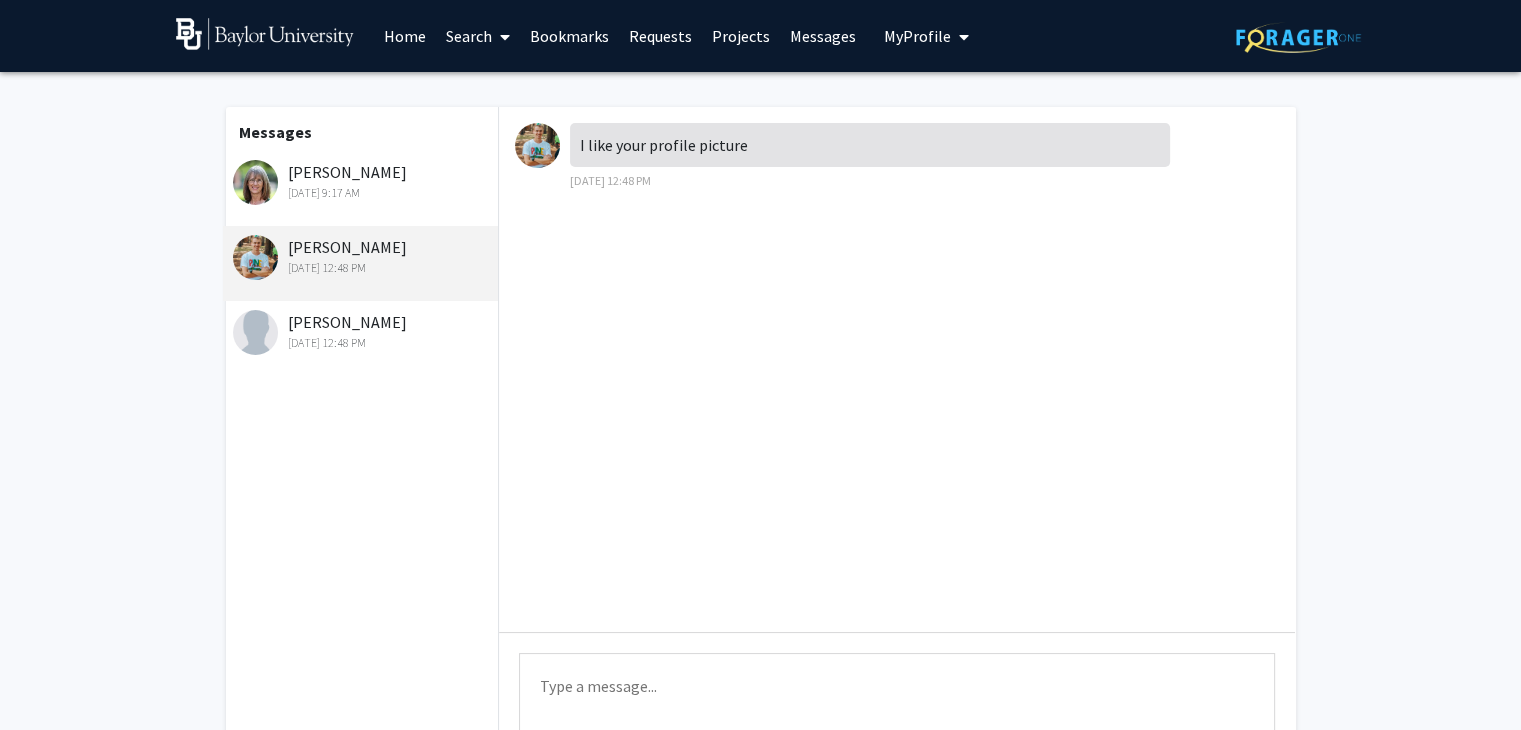 click on "[PERSON_NAME]   [DATE] 9:17 AM" 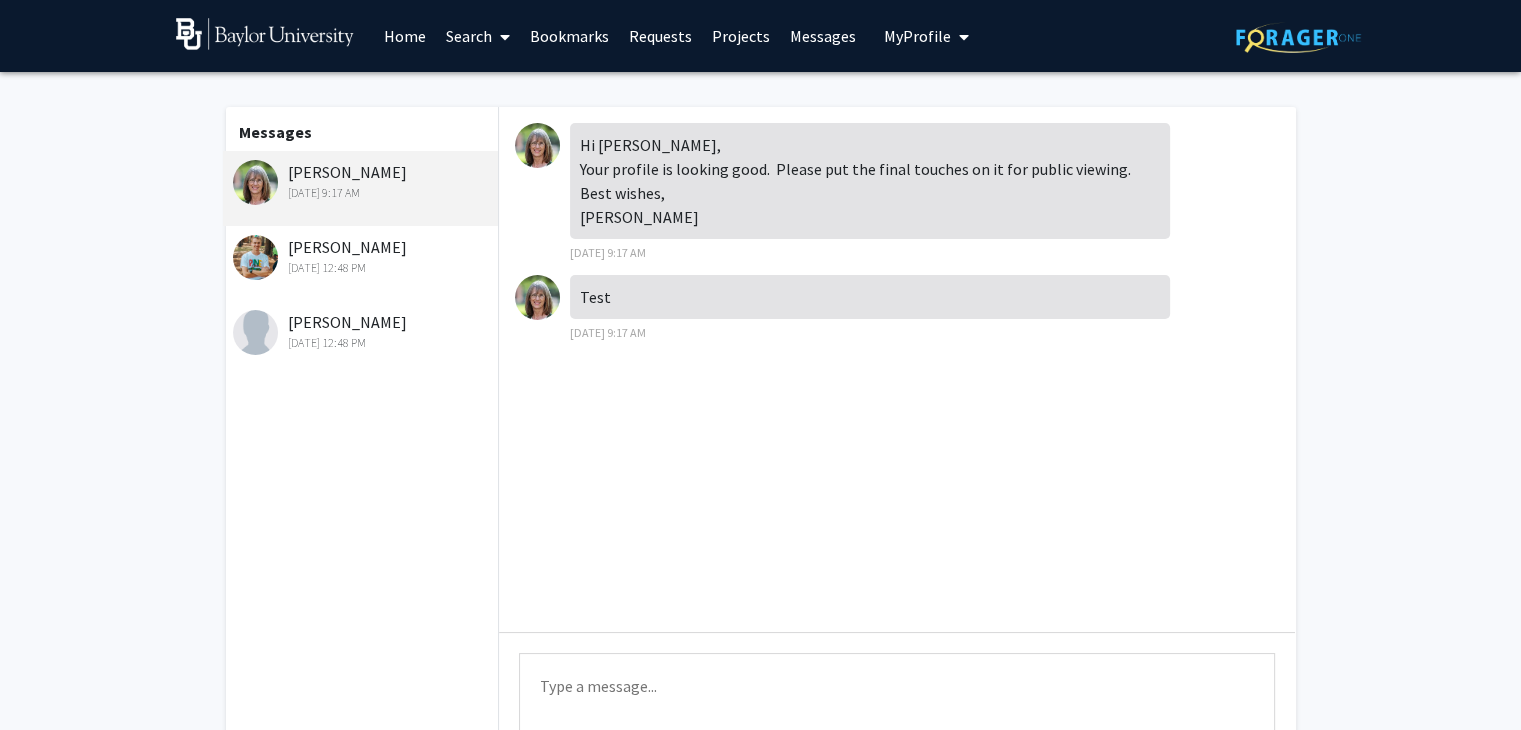 click on "Hi [PERSON_NAME],
Your profile is looking good.  Please put the final touches on it for public viewing.
Best wishes,
[PERSON_NAME]" at bounding box center [870, 181] 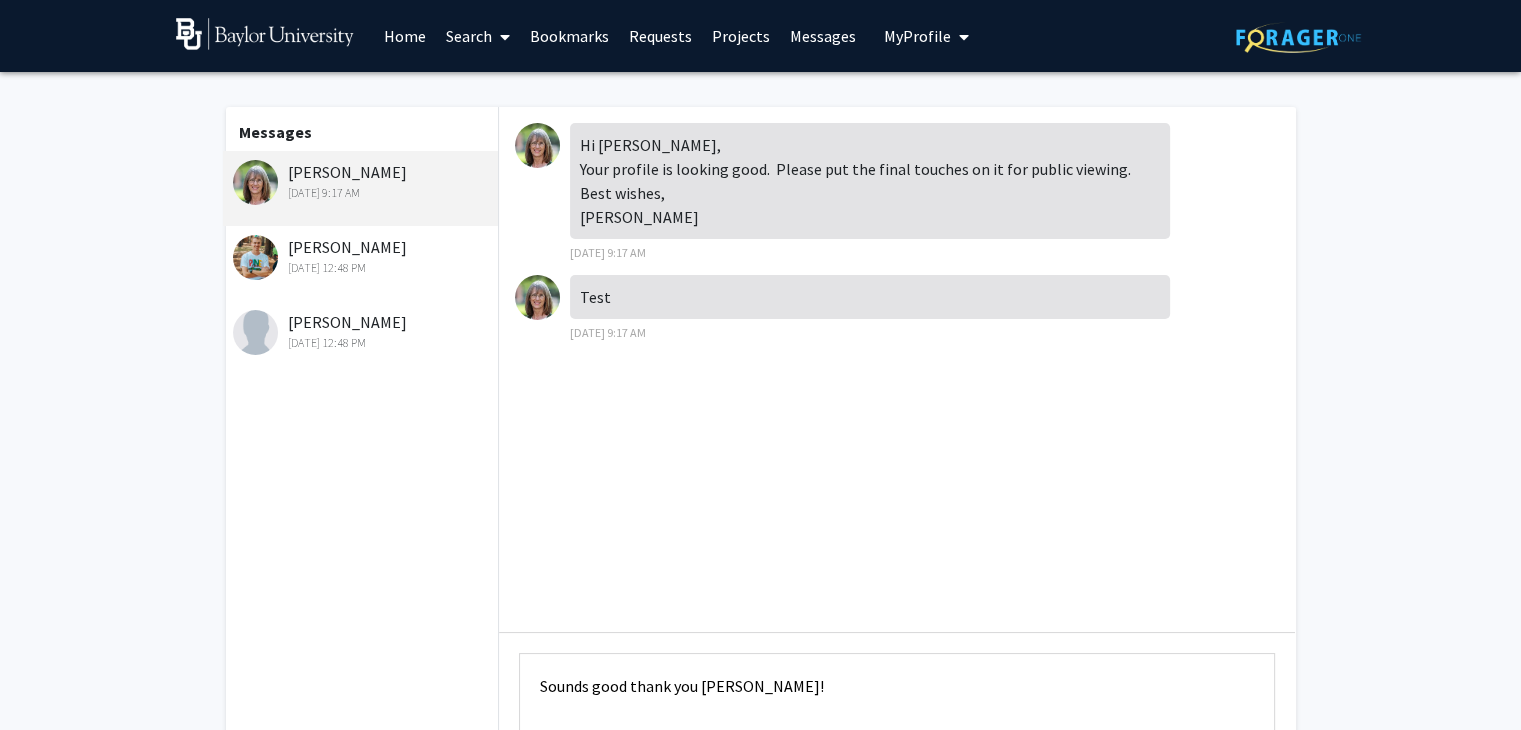 scroll, scrollTop: 182, scrollLeft: 0, axis: vertical 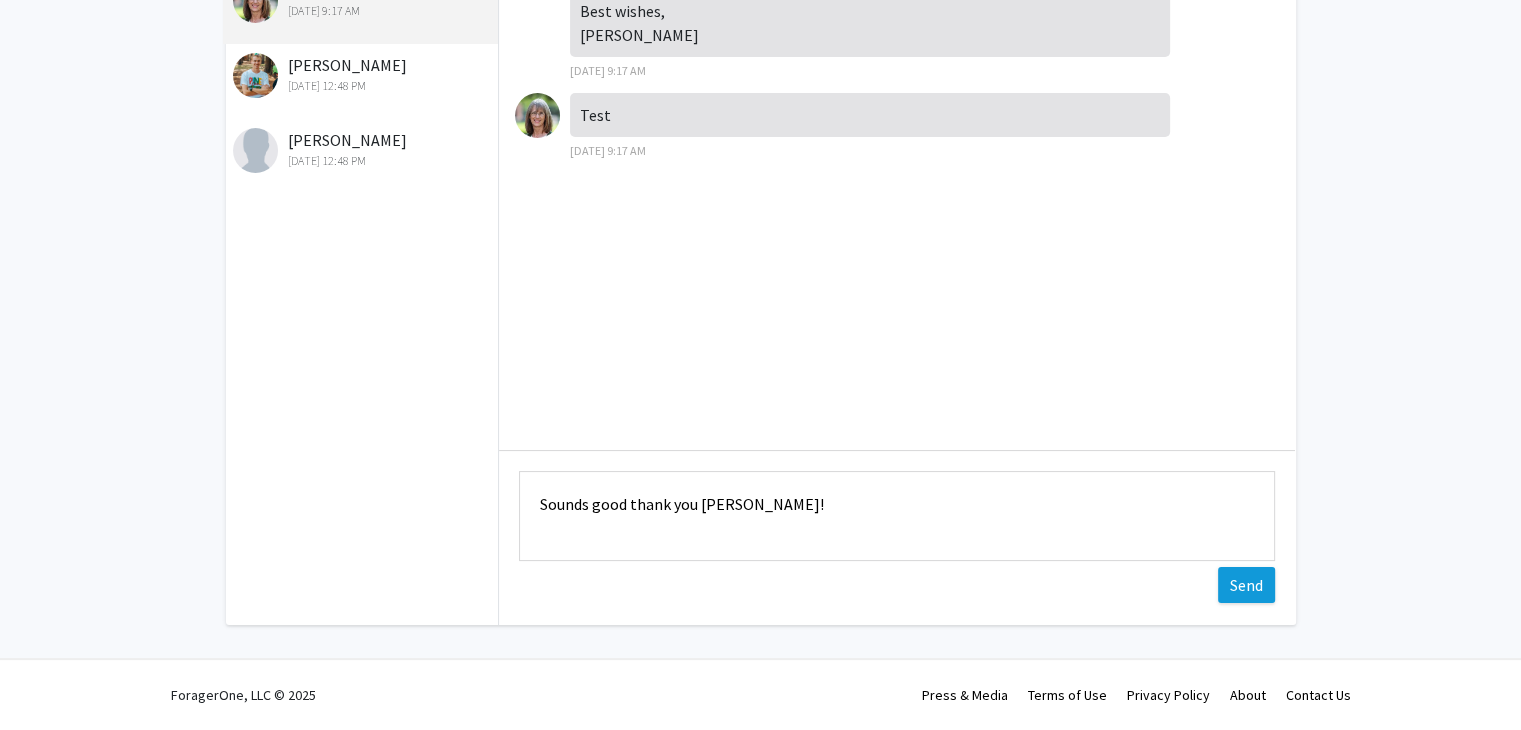 type on "Sounds good thank you [PERSON_NAME]!" 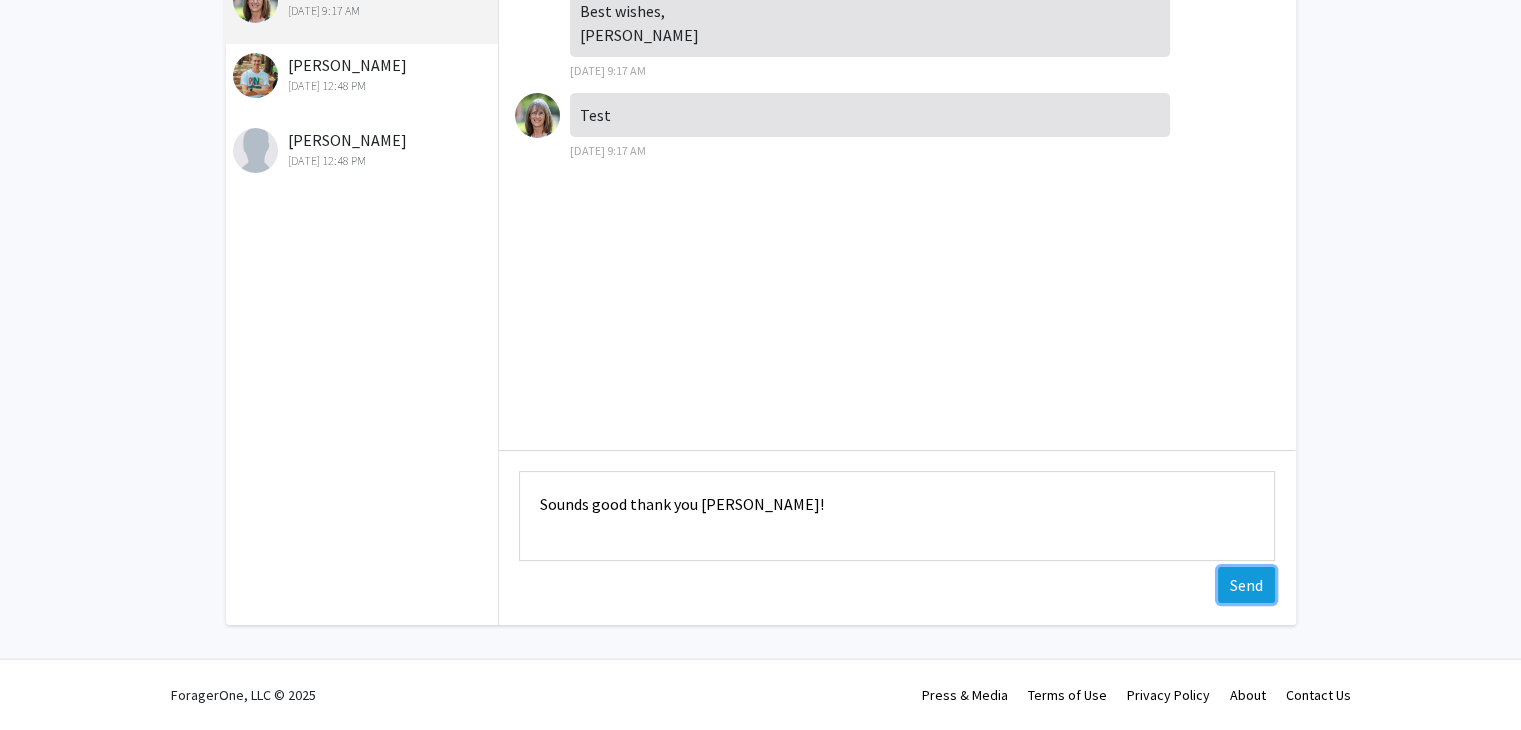 click on "Send" at bounding box center (1246, 585) 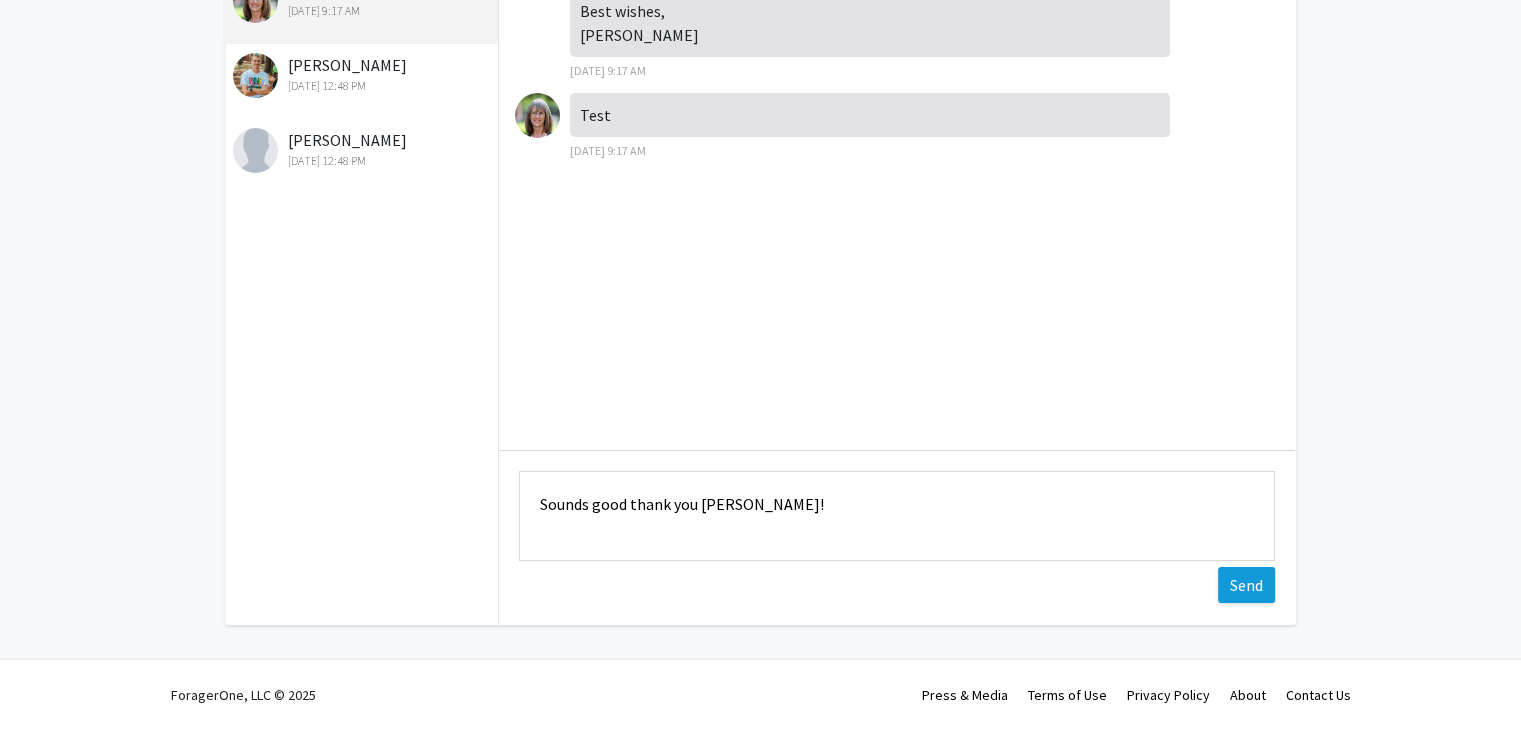 type 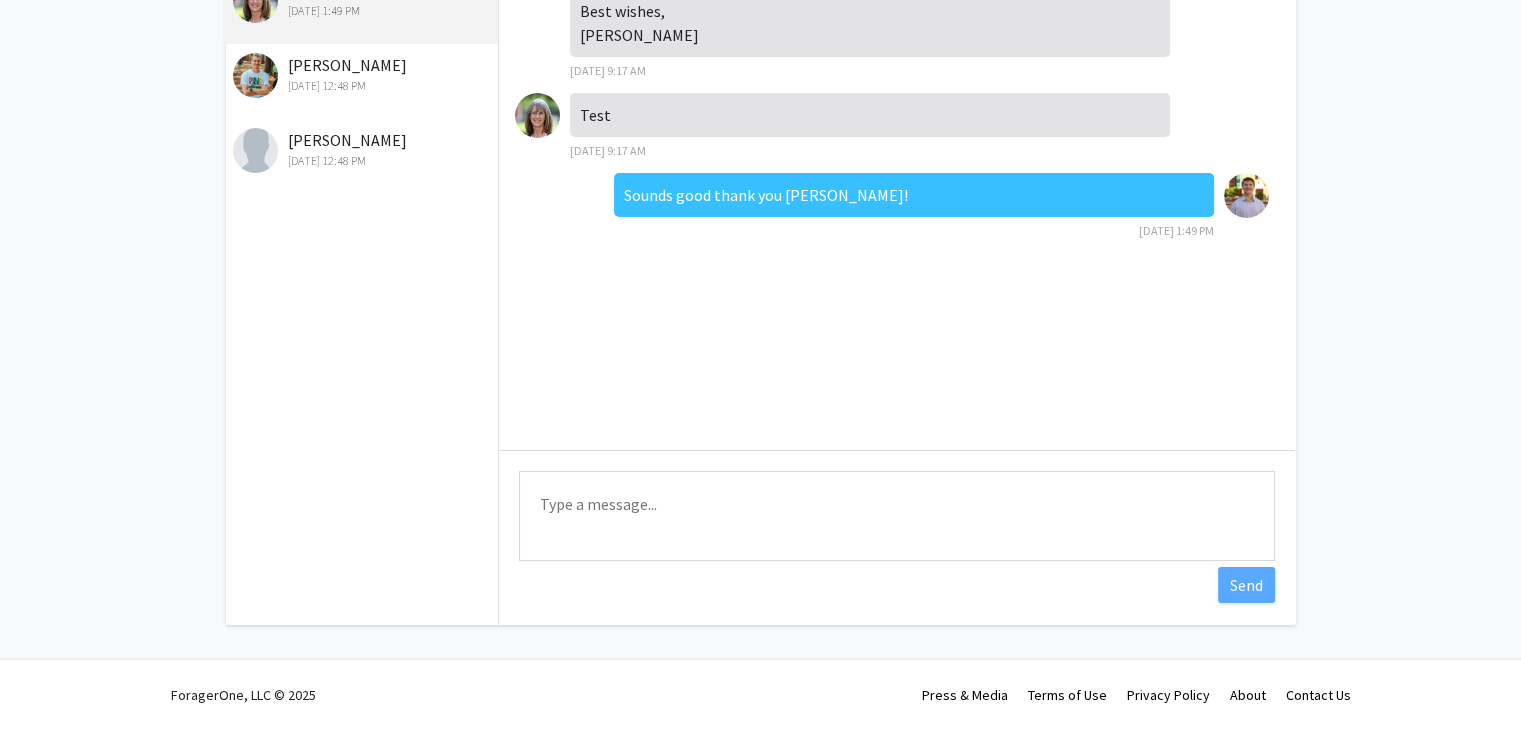 scroll, scrollTop: 0, scrollLeft: 0, axis: both 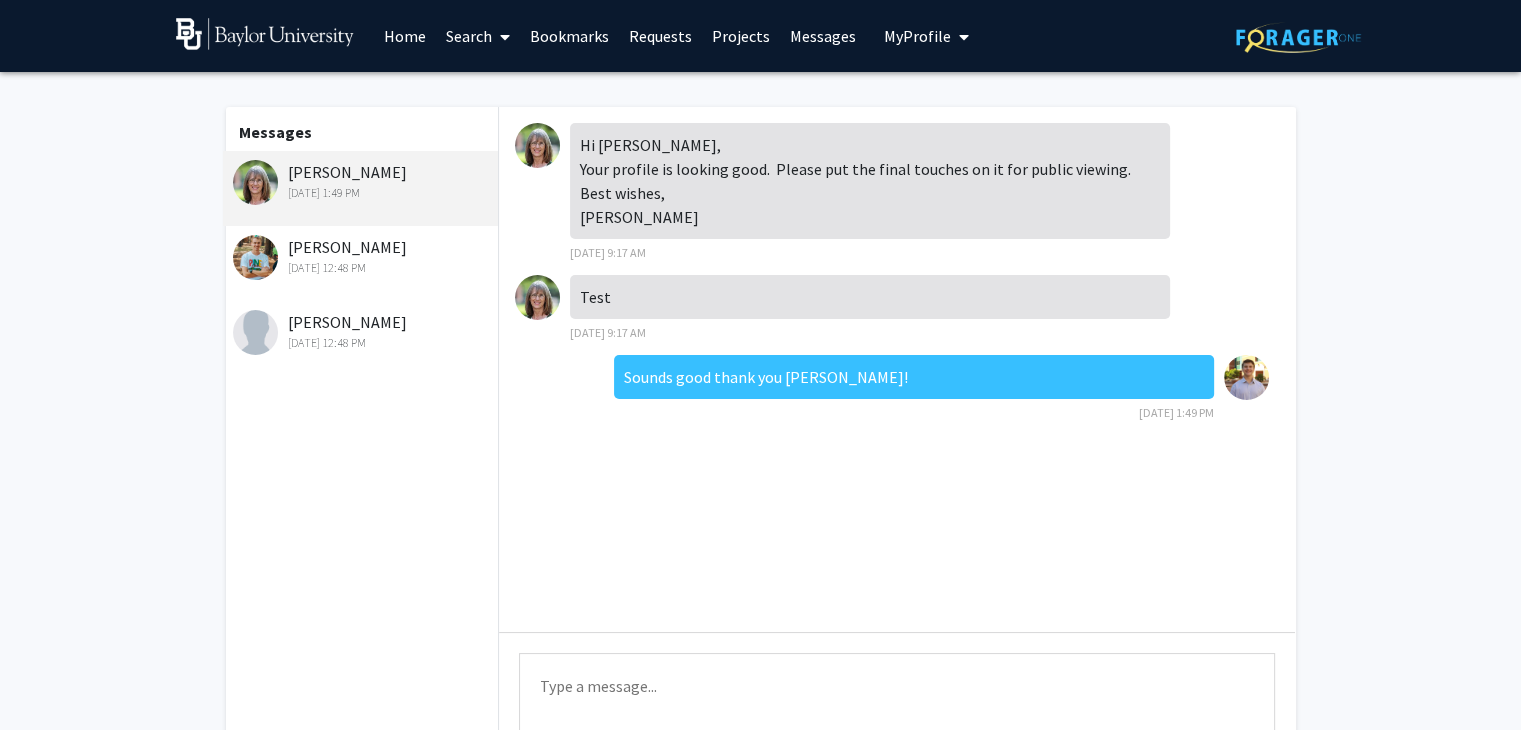 click on "Home" at bounding box center (405, 36) 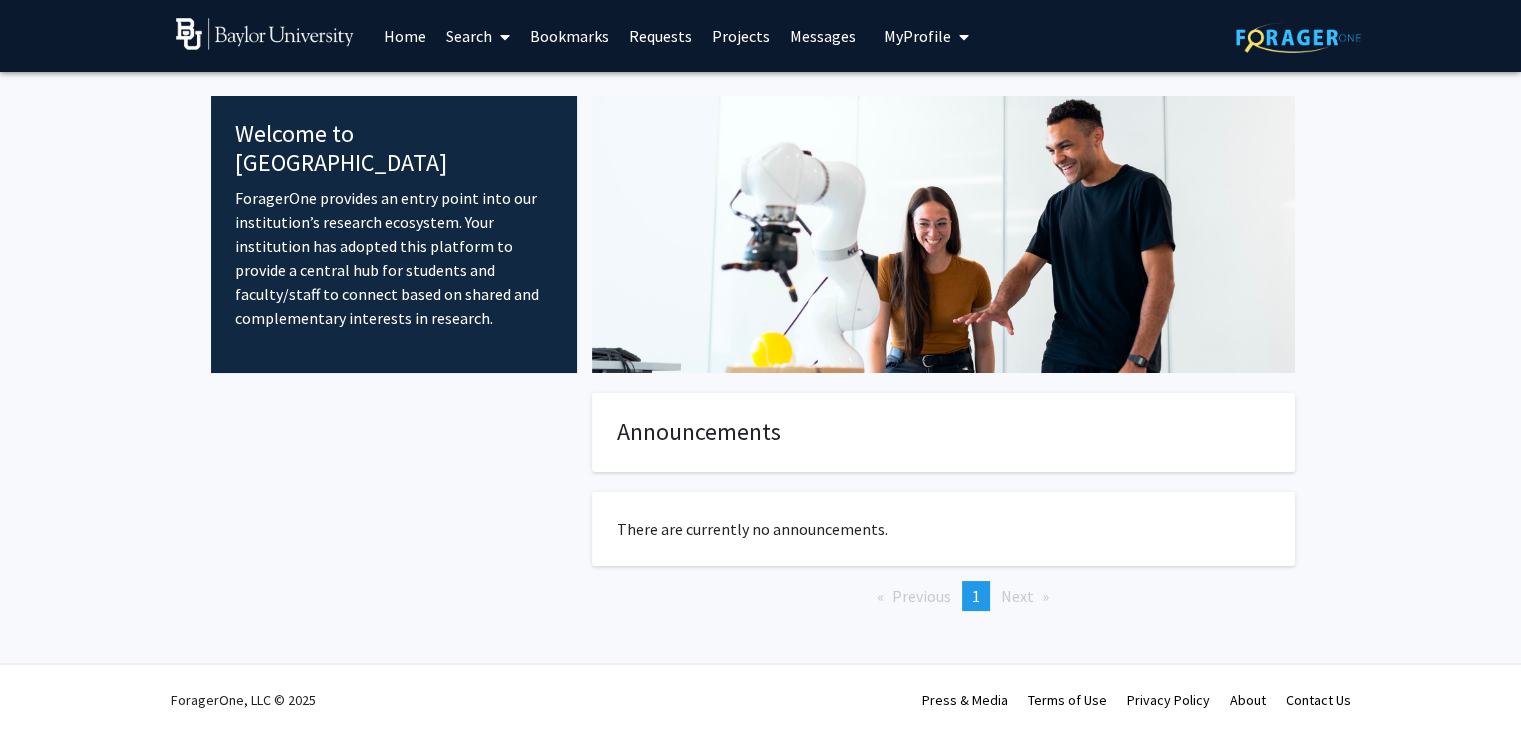 click at bounding box center (964, 37) 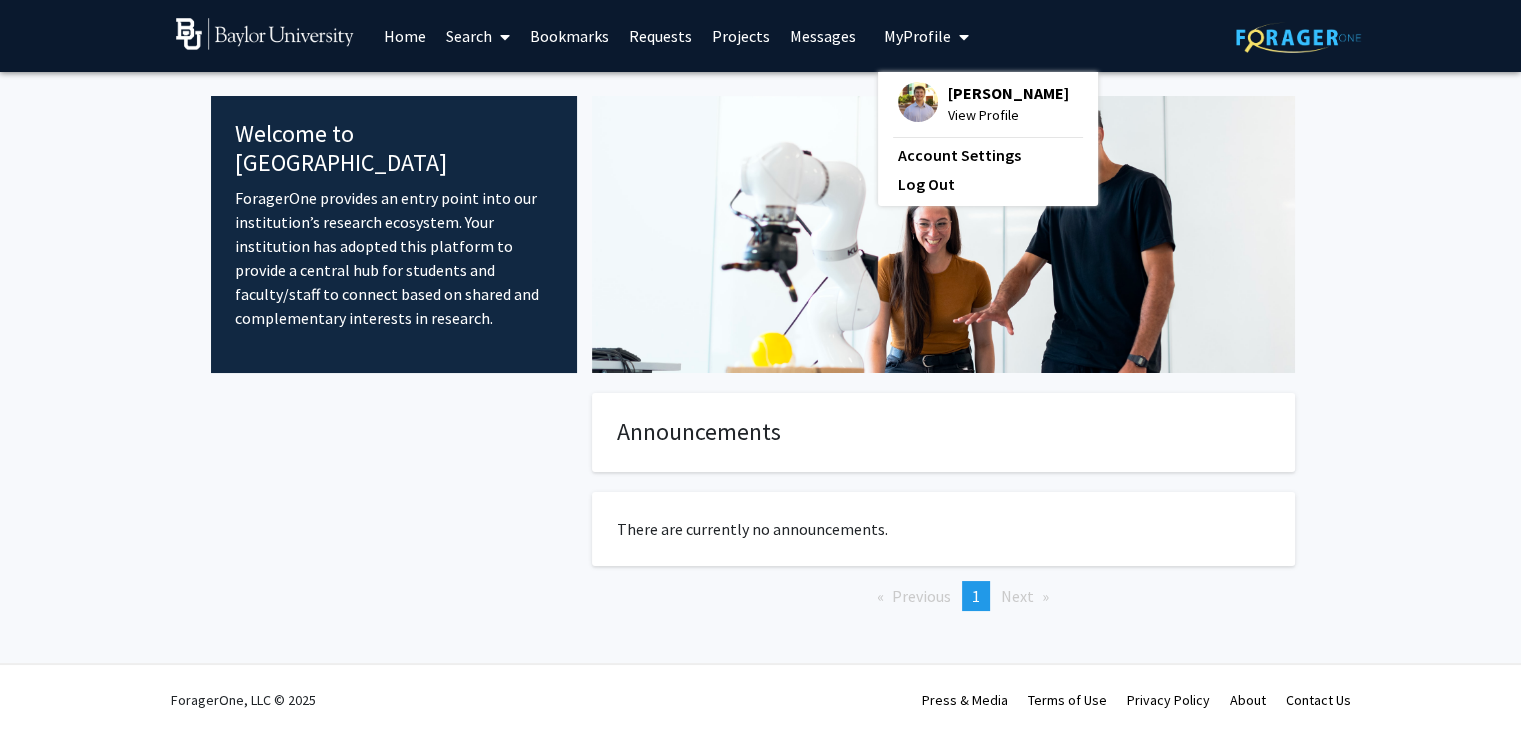 click on "[PERSON_NAME] View Profile Account Settings Log Out" at bounding box center [988, 139] 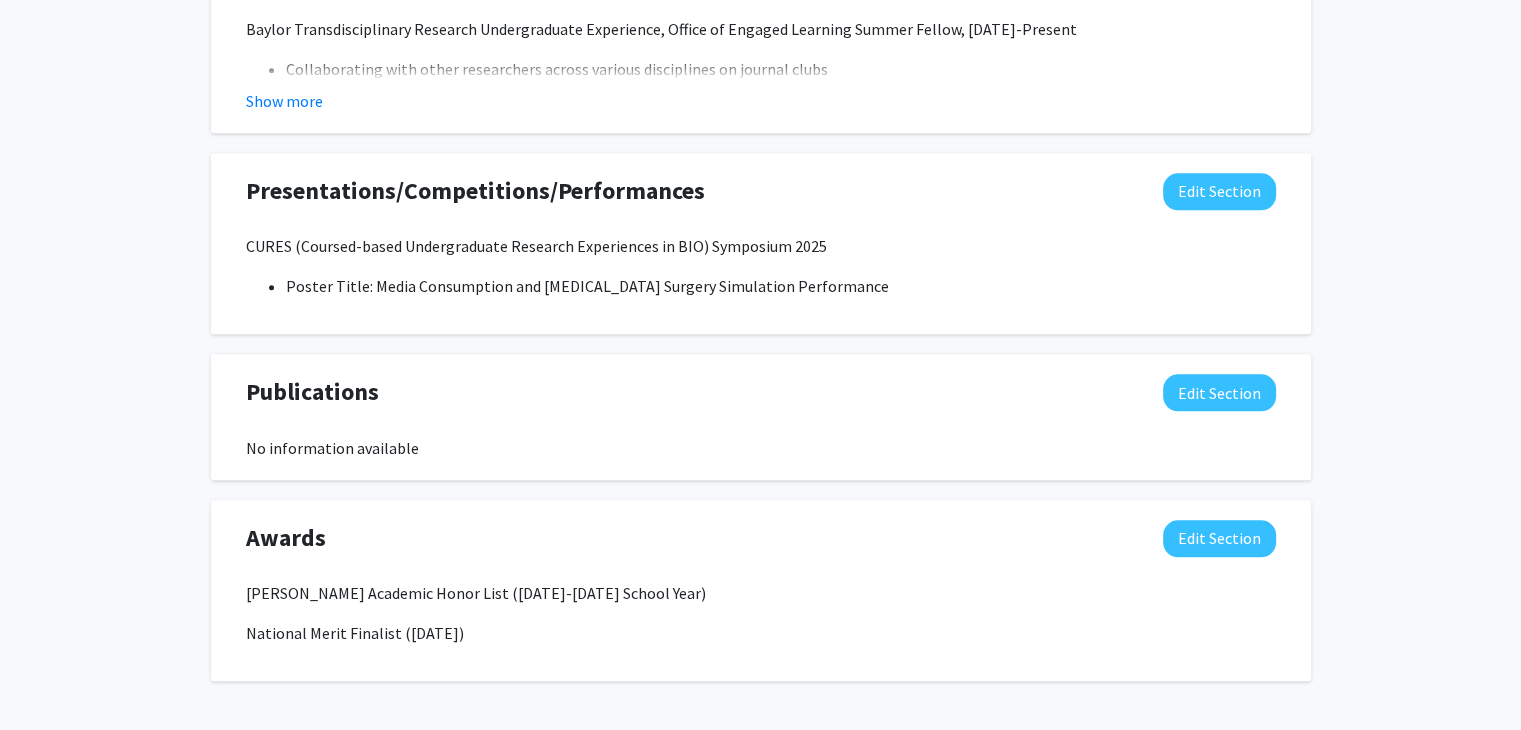 scroll, scrollTop: 1987, scrollLeft: 0, axis: vertical 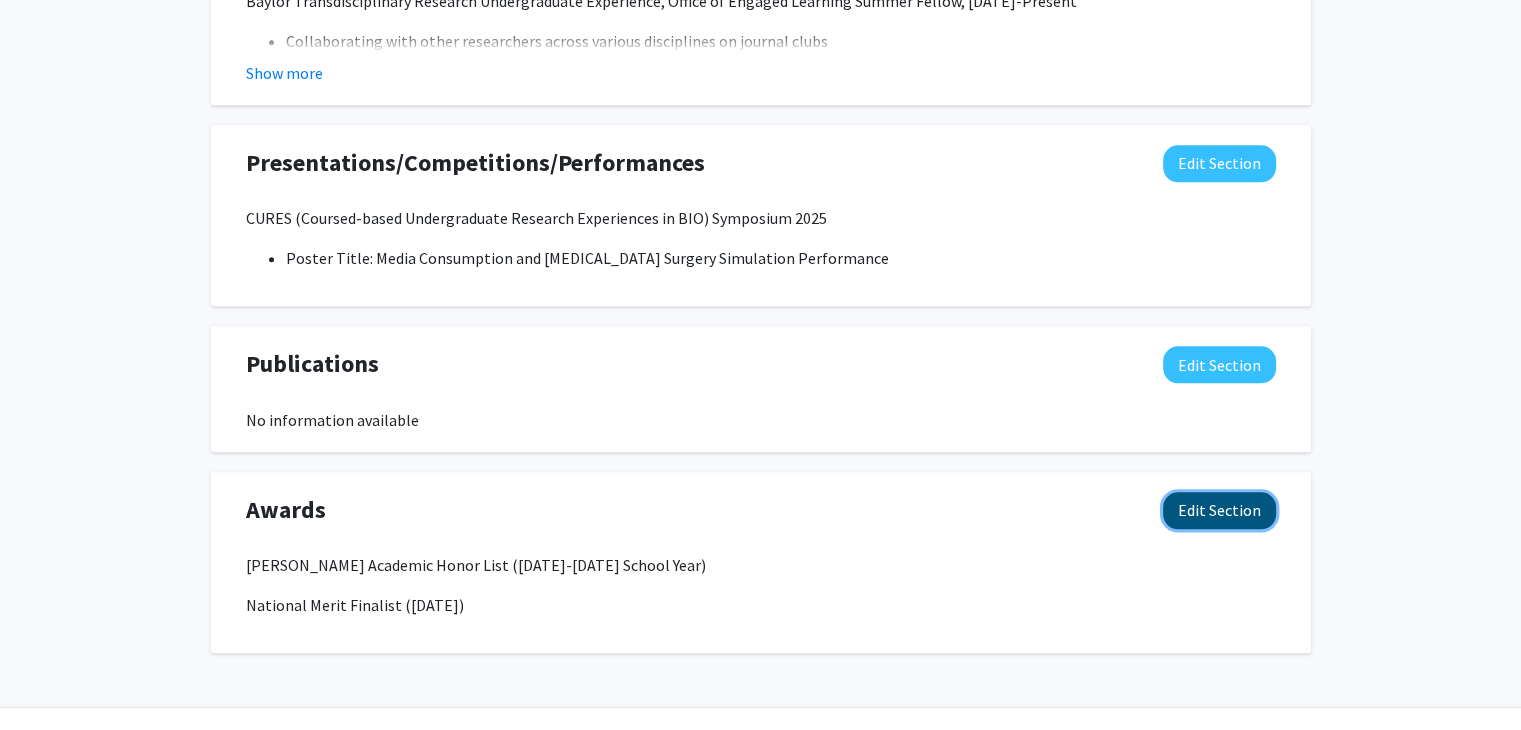click on "Edit Section" 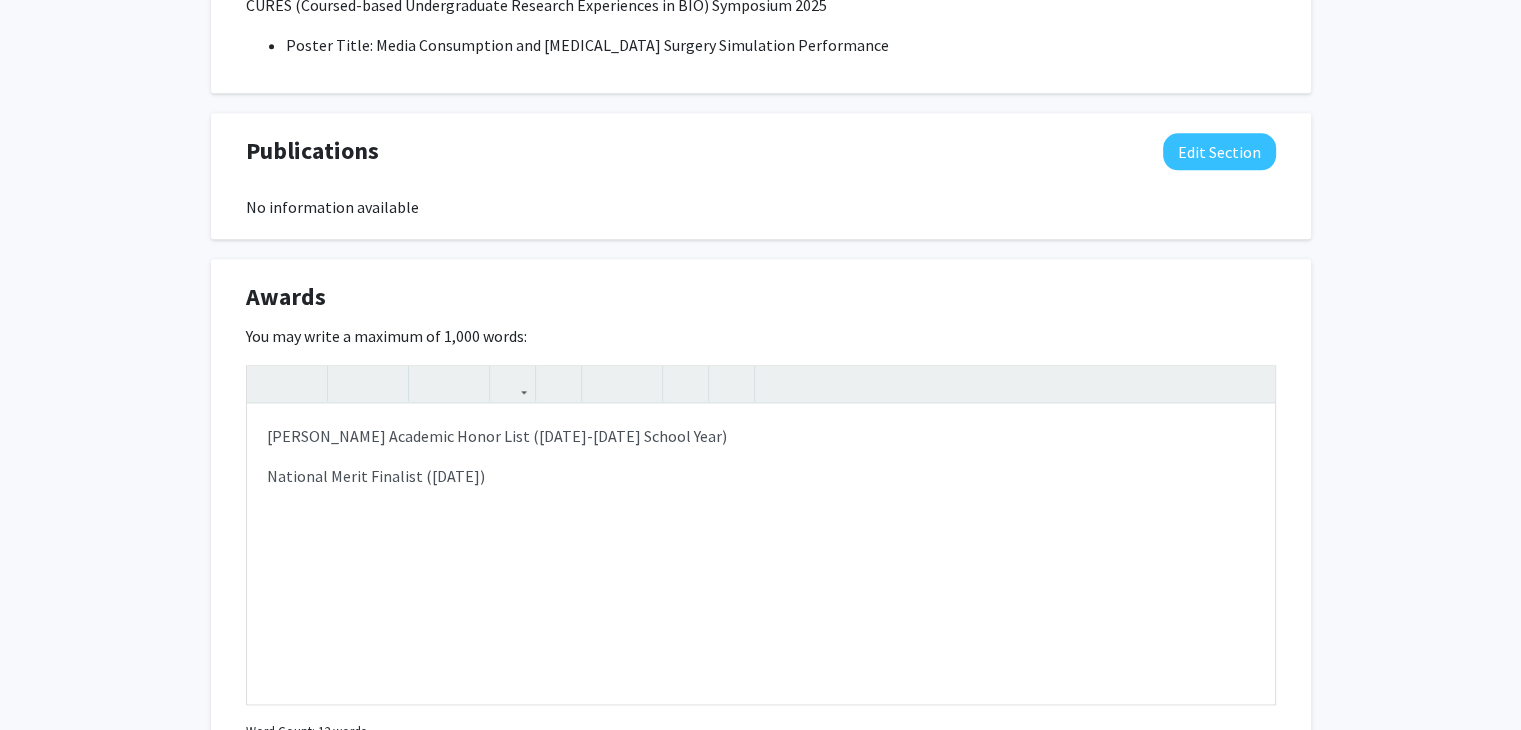 scroll, scrollTop: 2202, scrollLeft: 0, axis: vertical 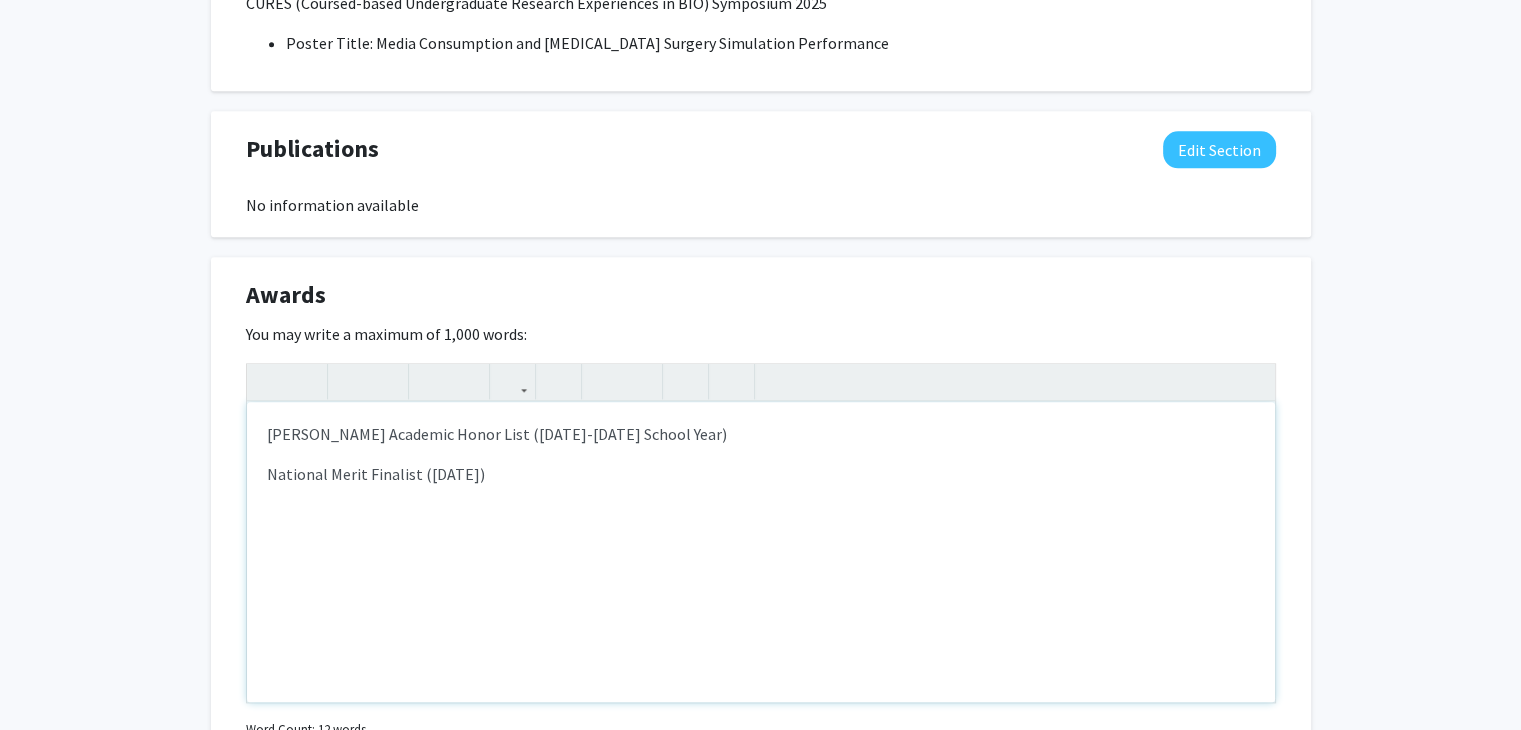 click on "[PERSON_NAME] Academic Honor List ([DATE]-[DATE] School Year) National Merit Finalist ([DATE])" at bounding box center (761, 552) 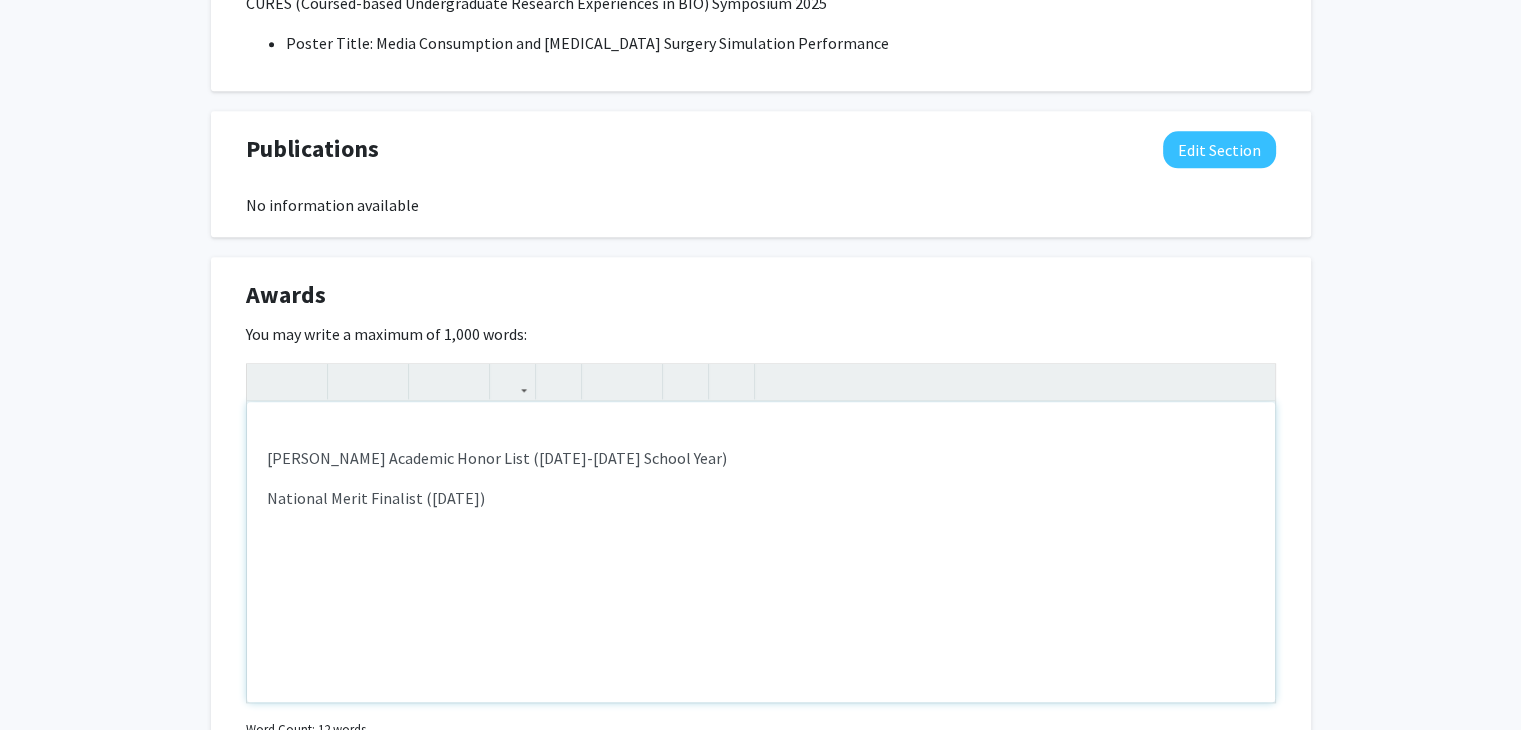 click on "[PERSON_NAME] Academic Honor List ([DATE]-[DATE] School Year) National Merit Finalist ([DATE])" at bounding box center (761, 552) 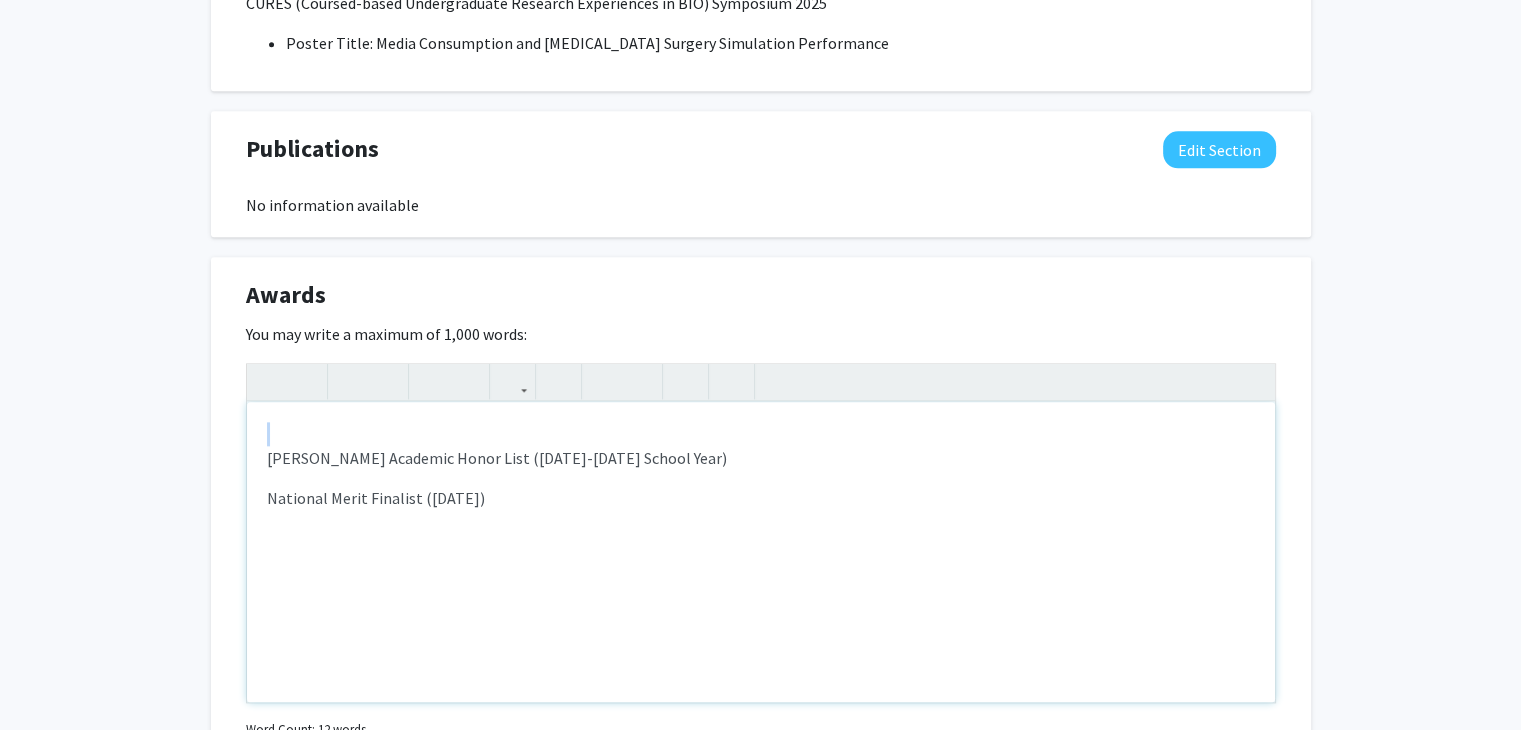 click on "[PERSON_NAME] Academic Honor List ([DATE]-[DATE] School Year) National Merit Finalist ([DATE])" at bounding box center [761, 552] 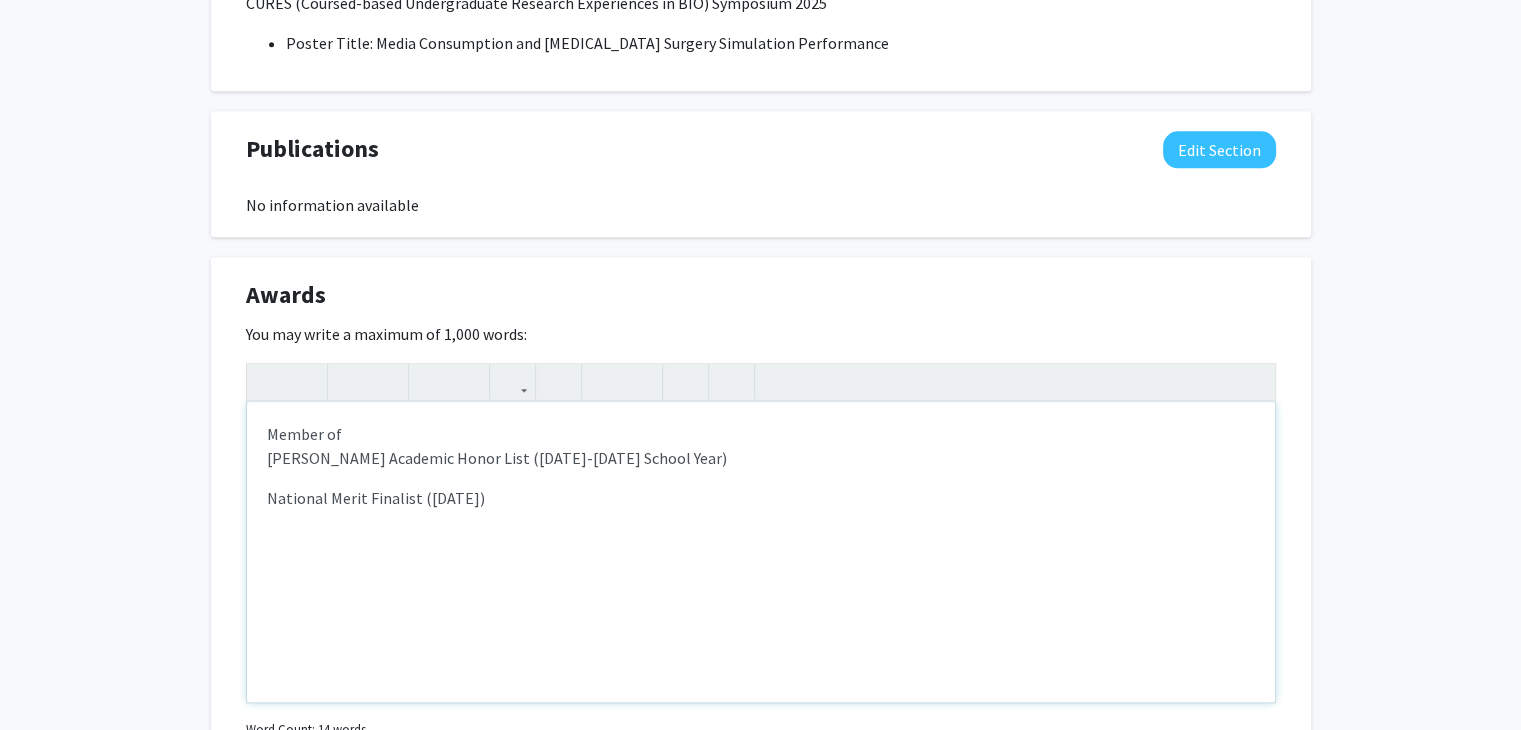 click on "Member of [PERSON_NAME] Academic Honor List ([DATE]-[DATE] School Year) National Merit Finalist ([DATE])" at bounding box center [761, 552] 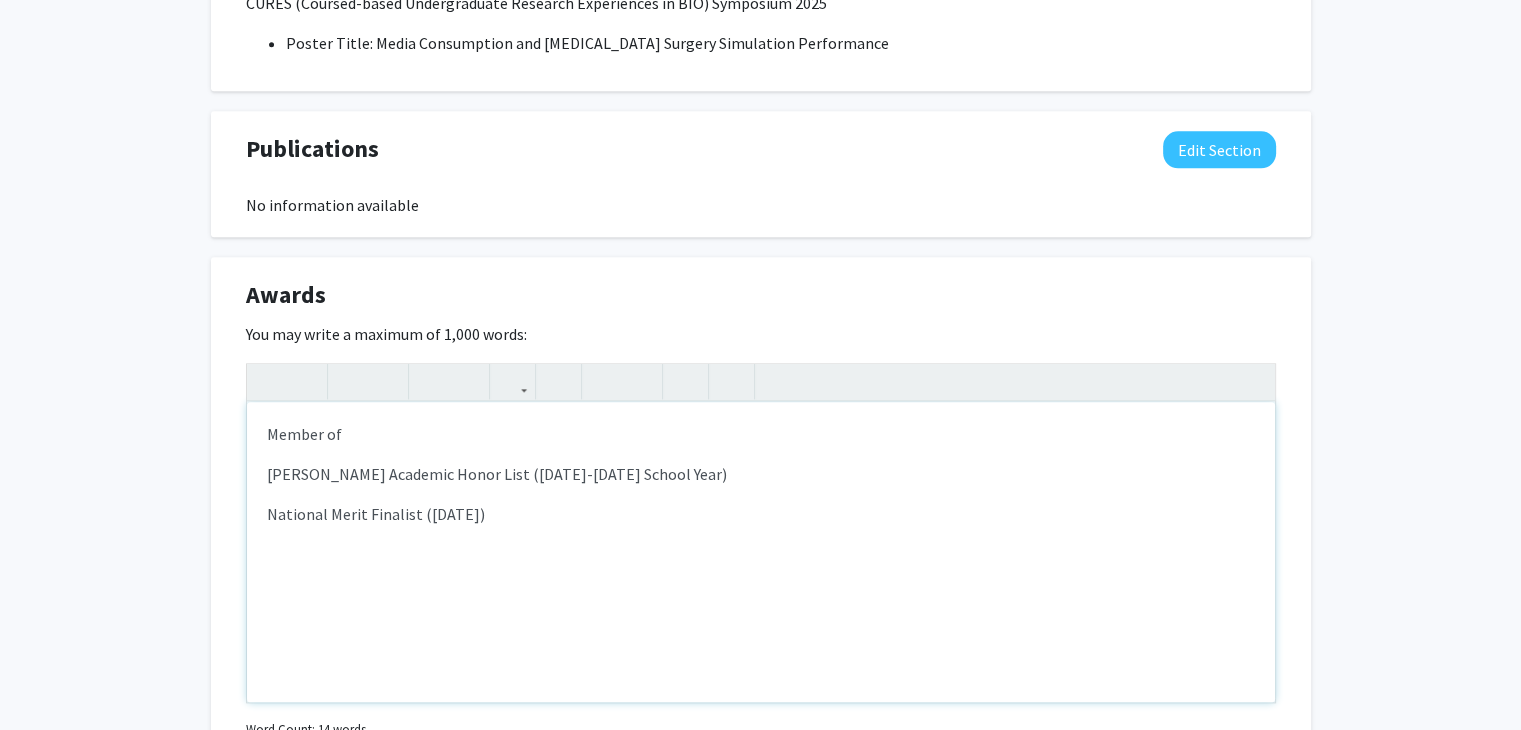 click on "Member of [PERSON_NAME] Academic Honor List ([DATE]-[DATE] School Year) National Merit Finalist ([DATE])" at bounding box center [761, 552] 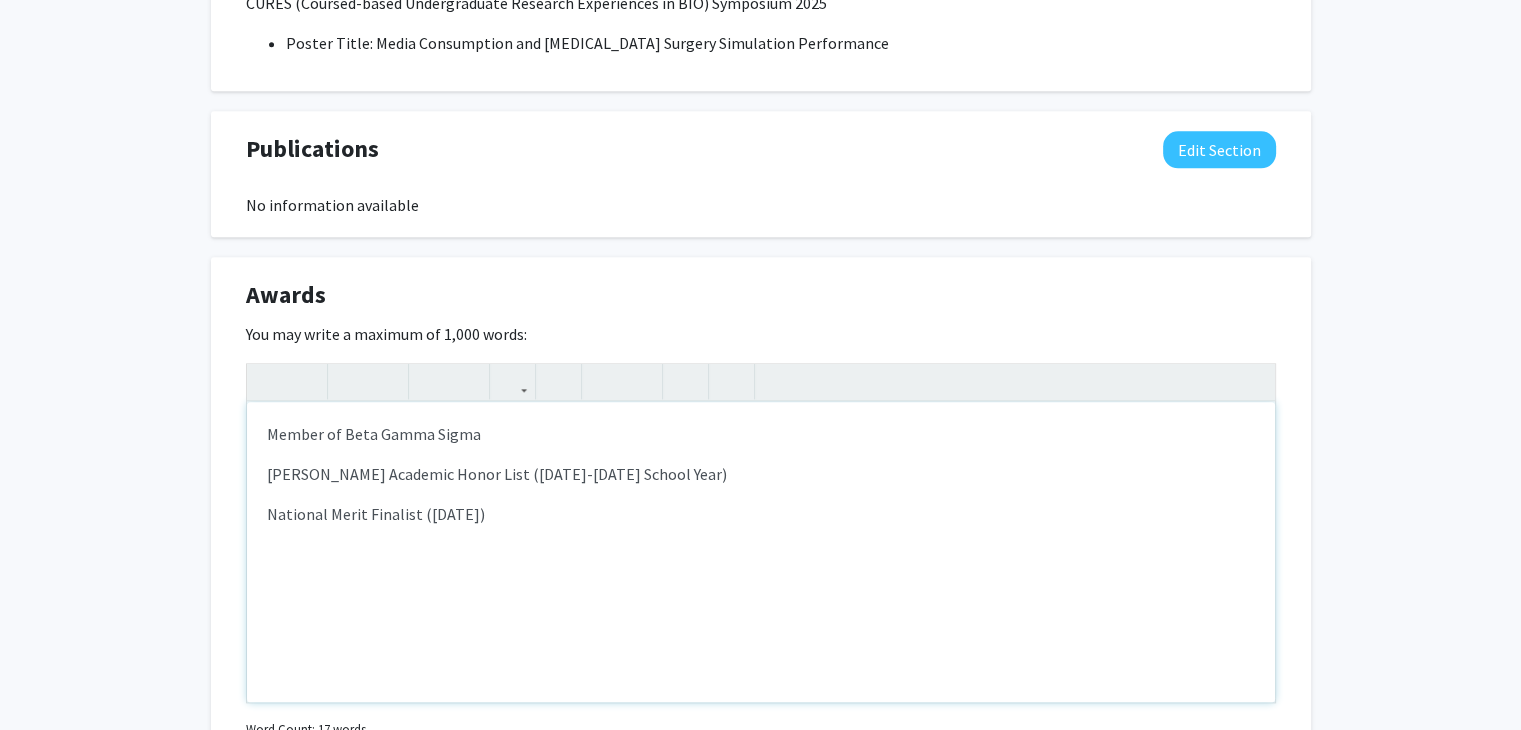 click on "Member of Beta Gamma Sigma" at bounding box center [761, 434] 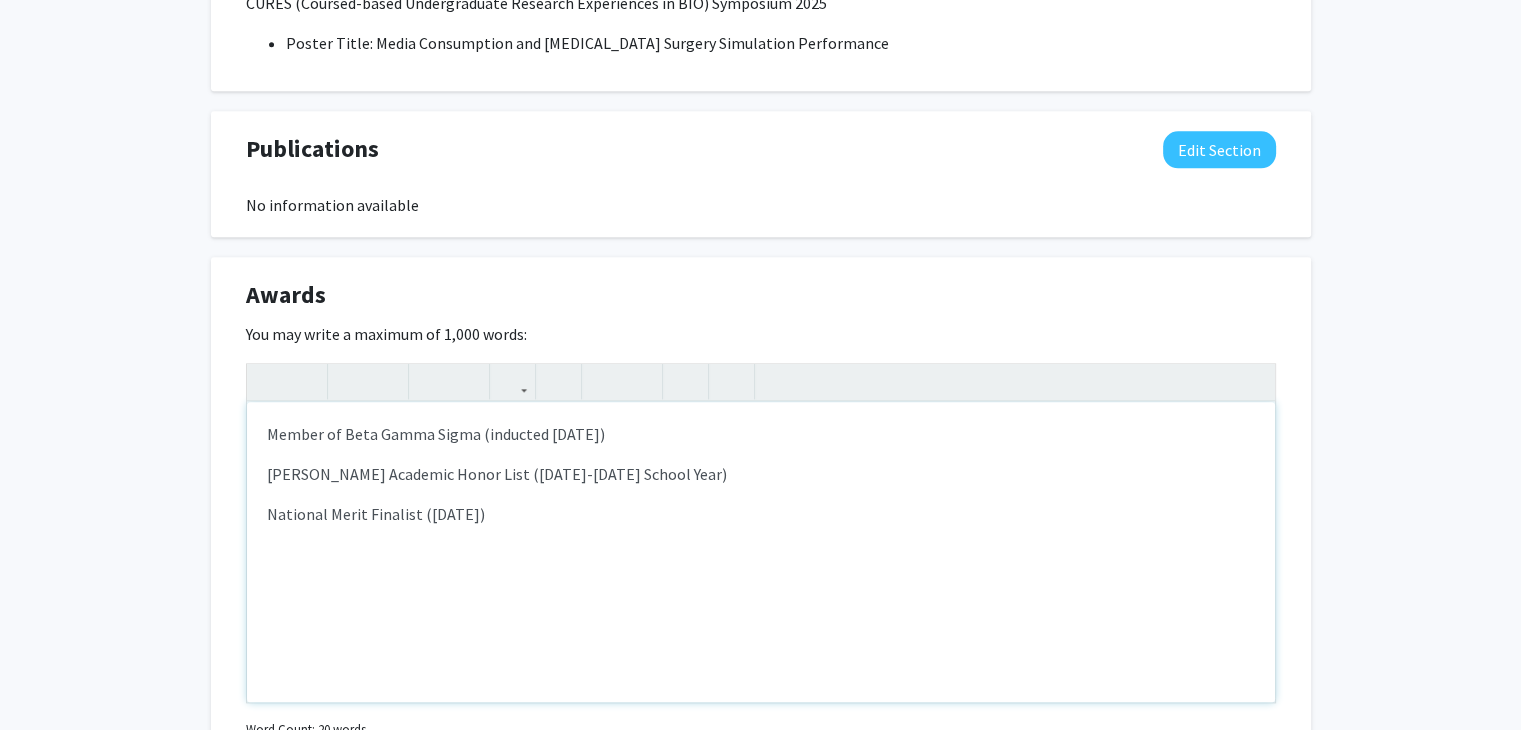type on "<p>Member of Beta Gamma Sigma (inducted [DATE])</p><p>[PERSON_NAME] Academic Honor List ([DATE]-[DATE] School Year)</p><p><span style="font-size: 1rem;">National Merit Finalist ([DATE])</span></p>" 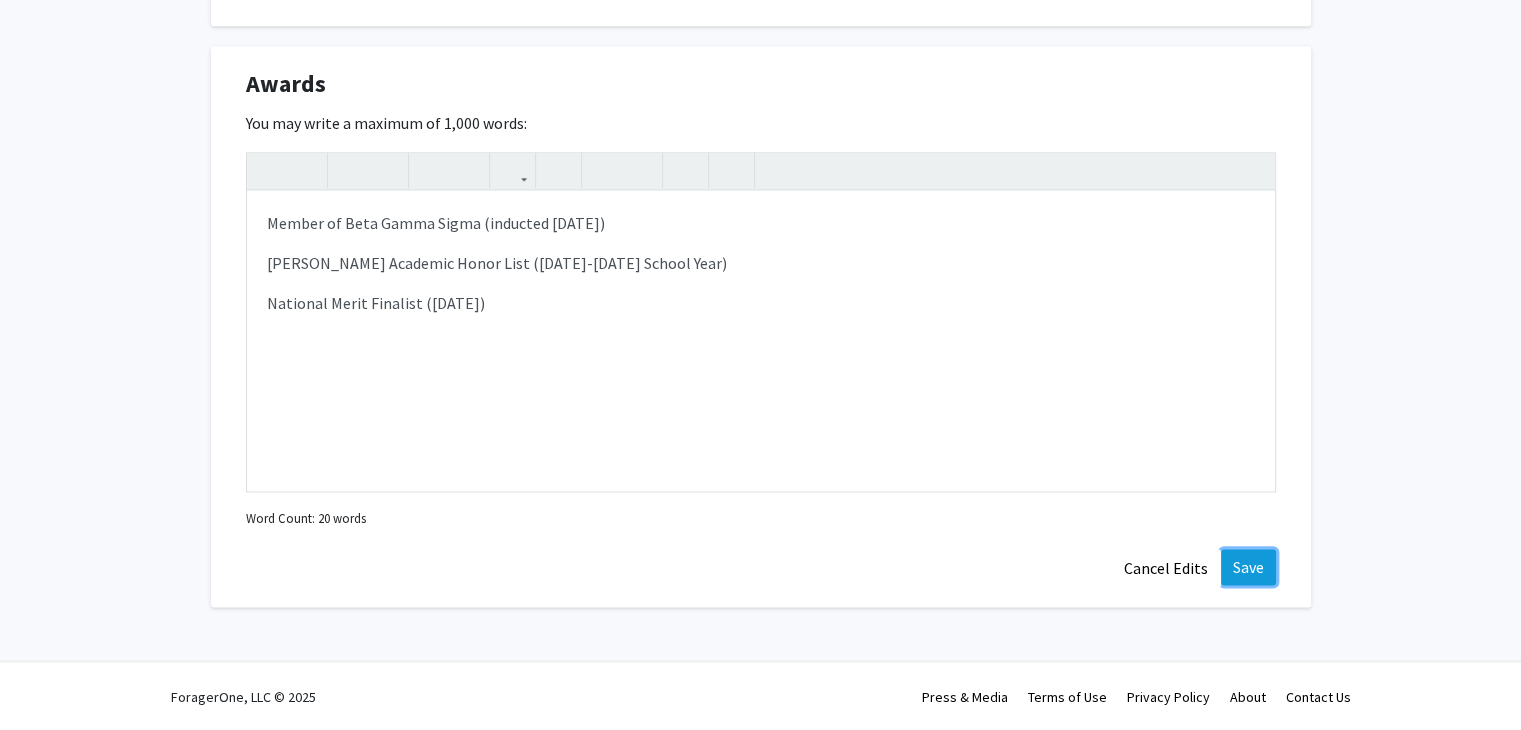 click on "Save" 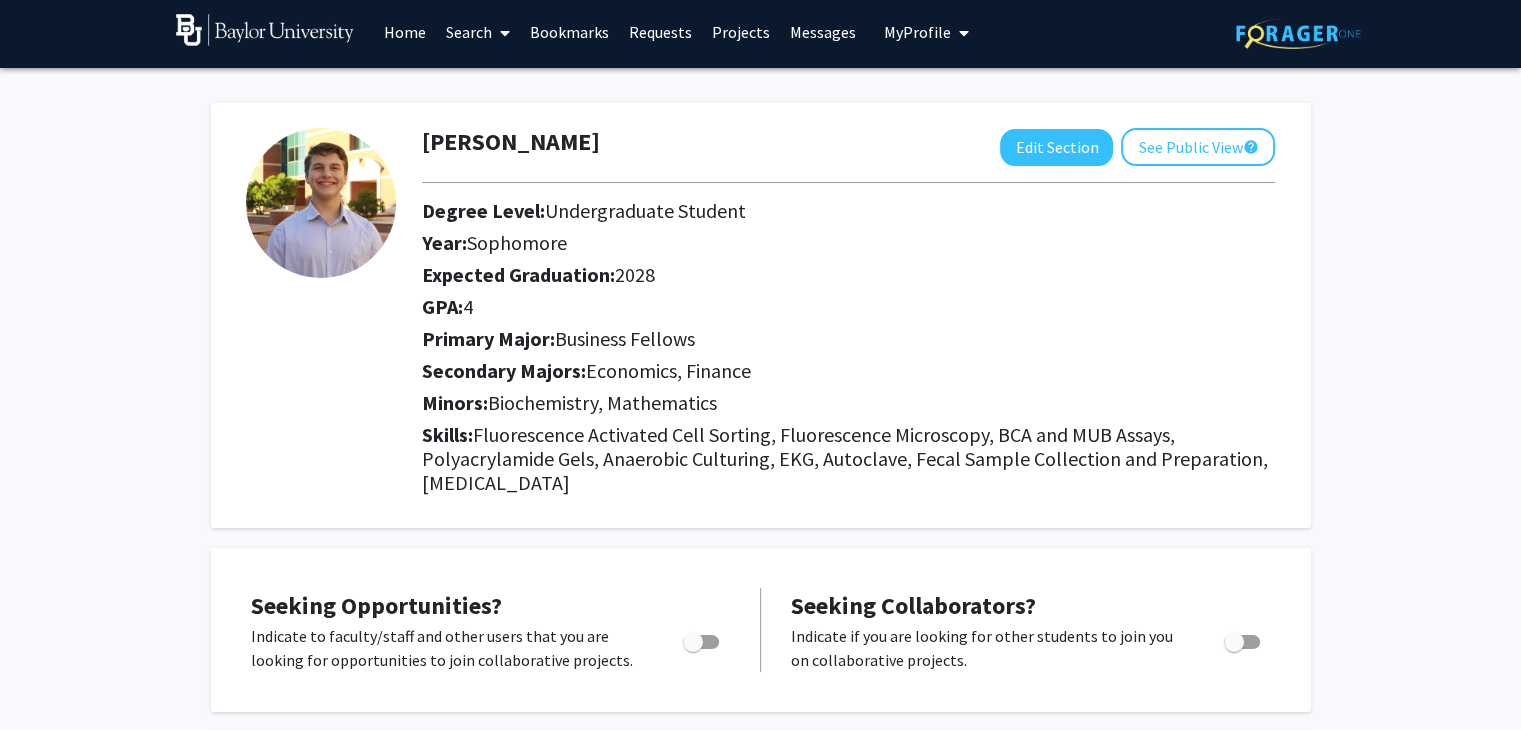 scroll, scrollTop: 0, scrollLeft: 0, axis: both 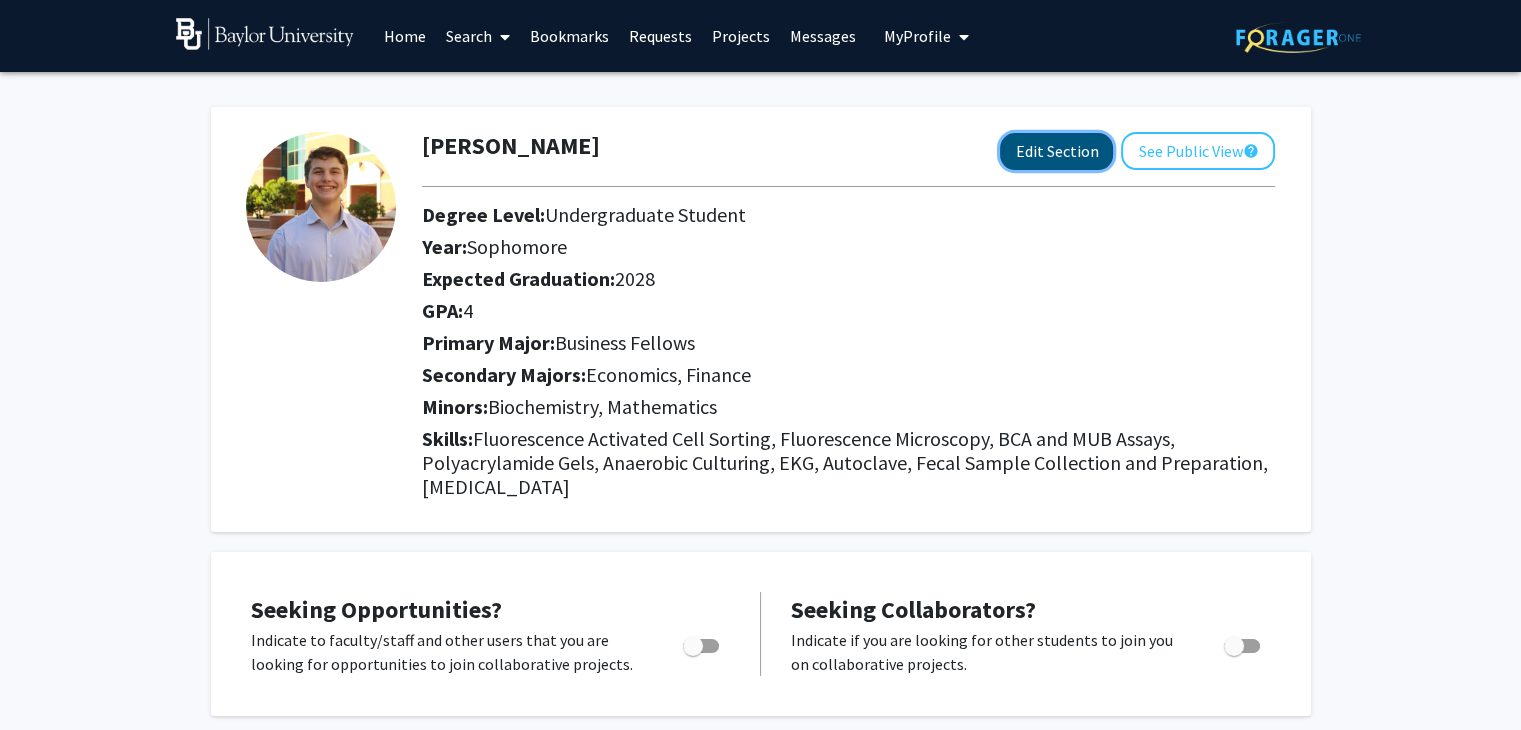 click on "Edit Section" 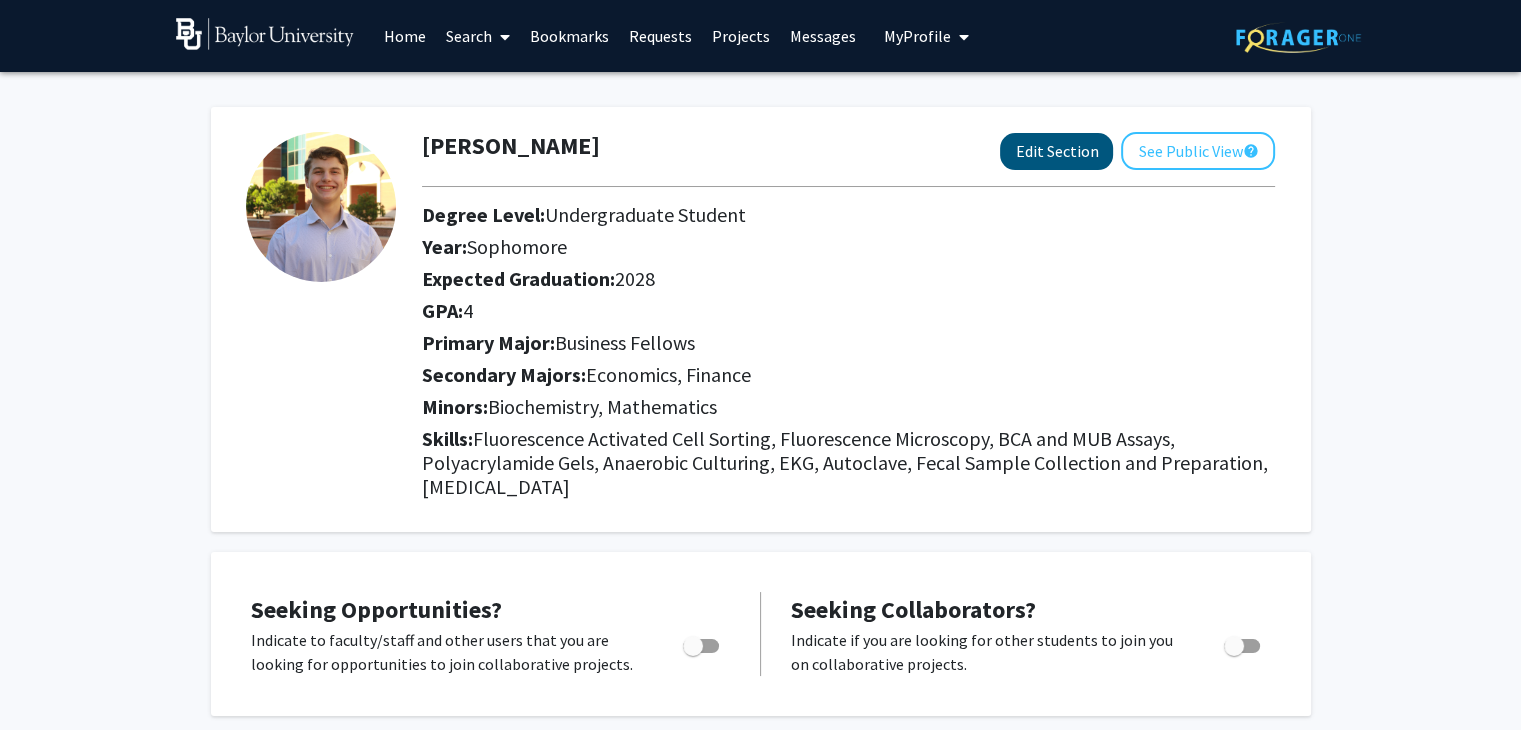select on "sophomore" 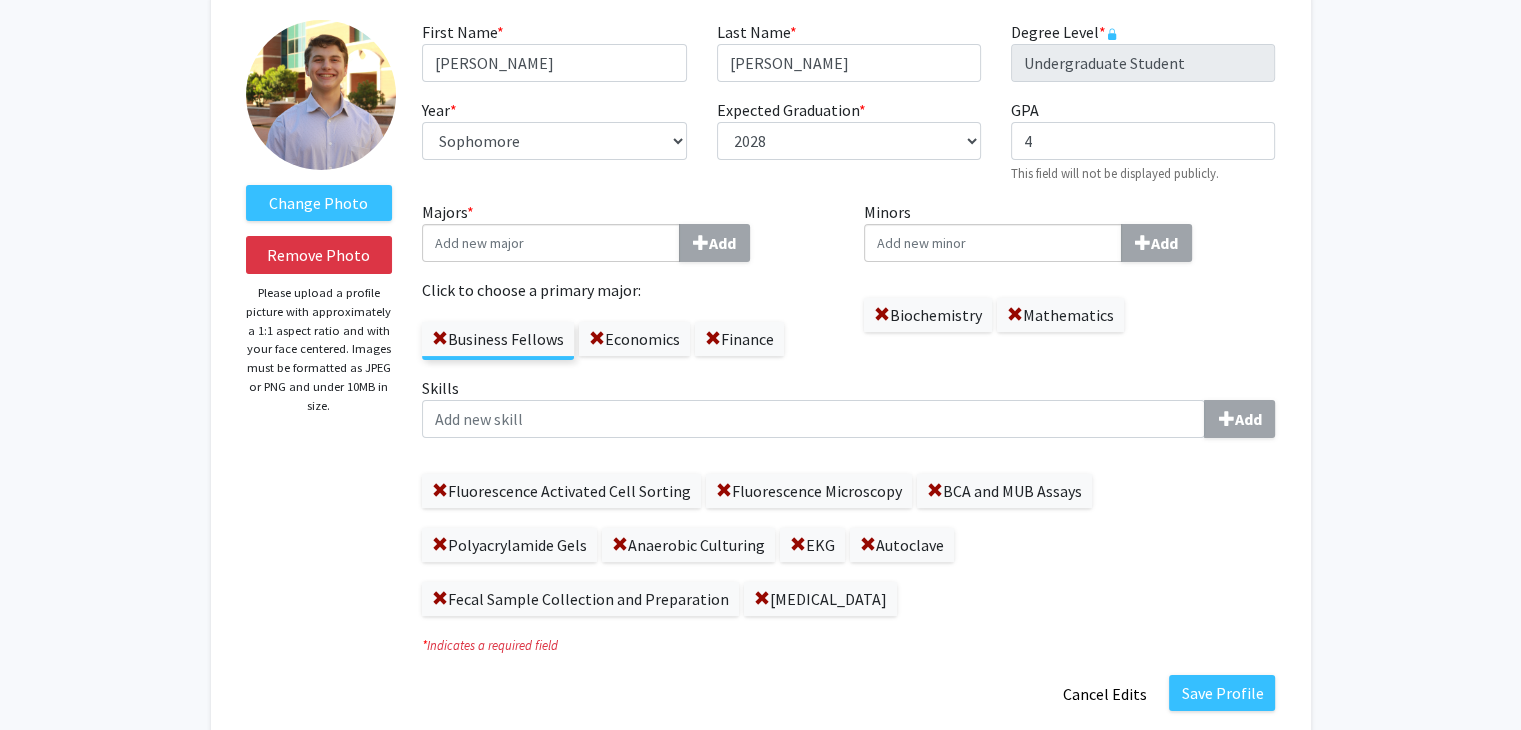 scroll, scrollTop: 132, scrollLeft: 0, axis: vertical 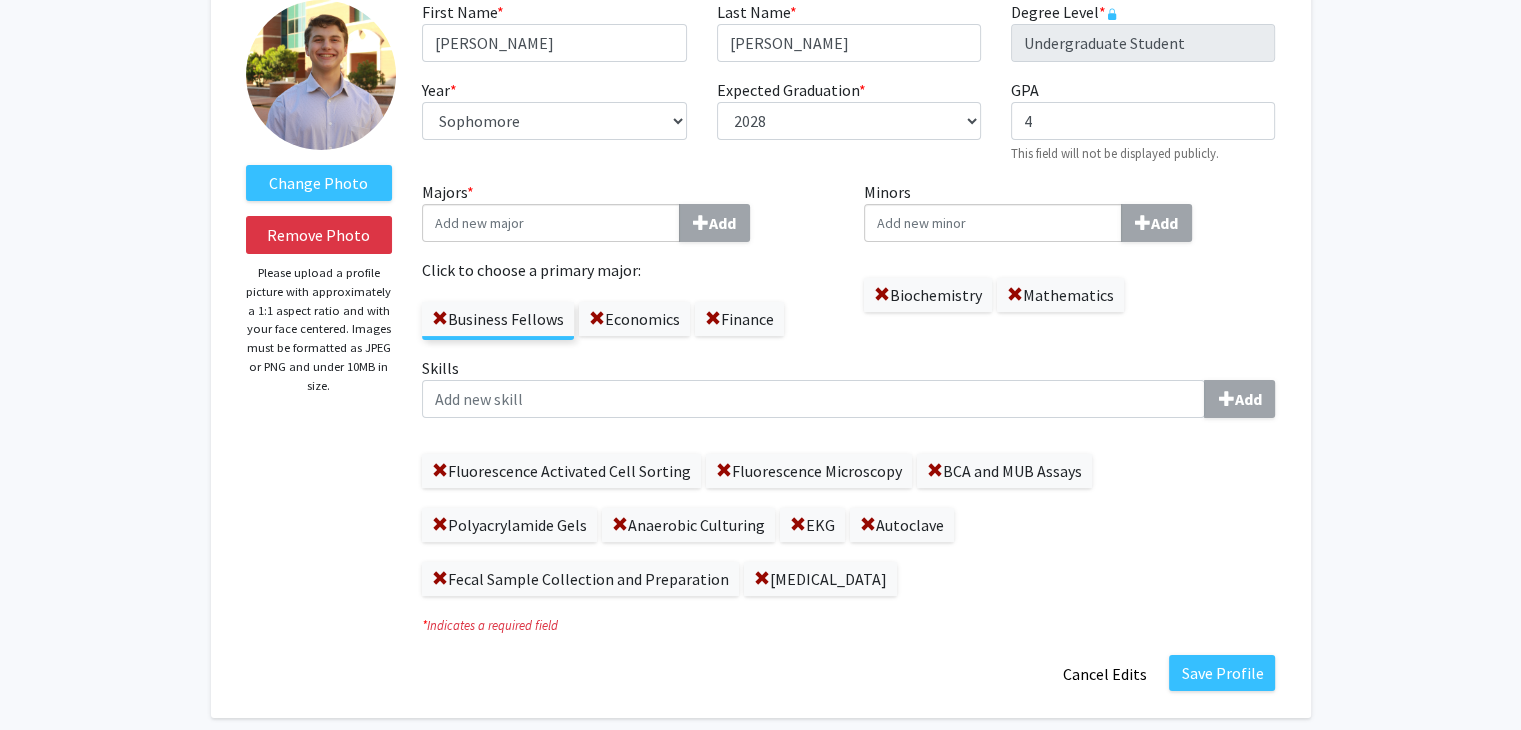 click on "Fluorescence Activated Cell Sorting" 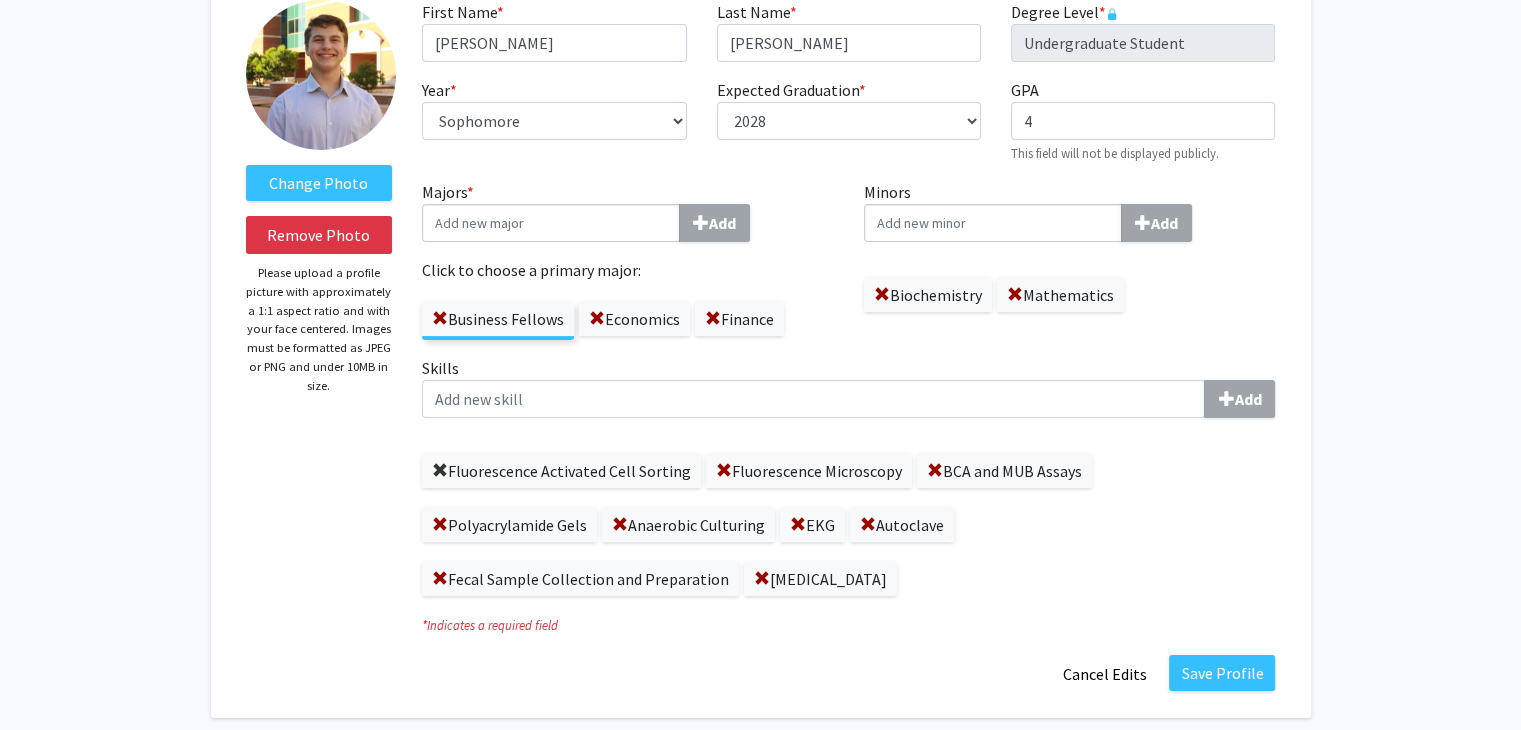 click 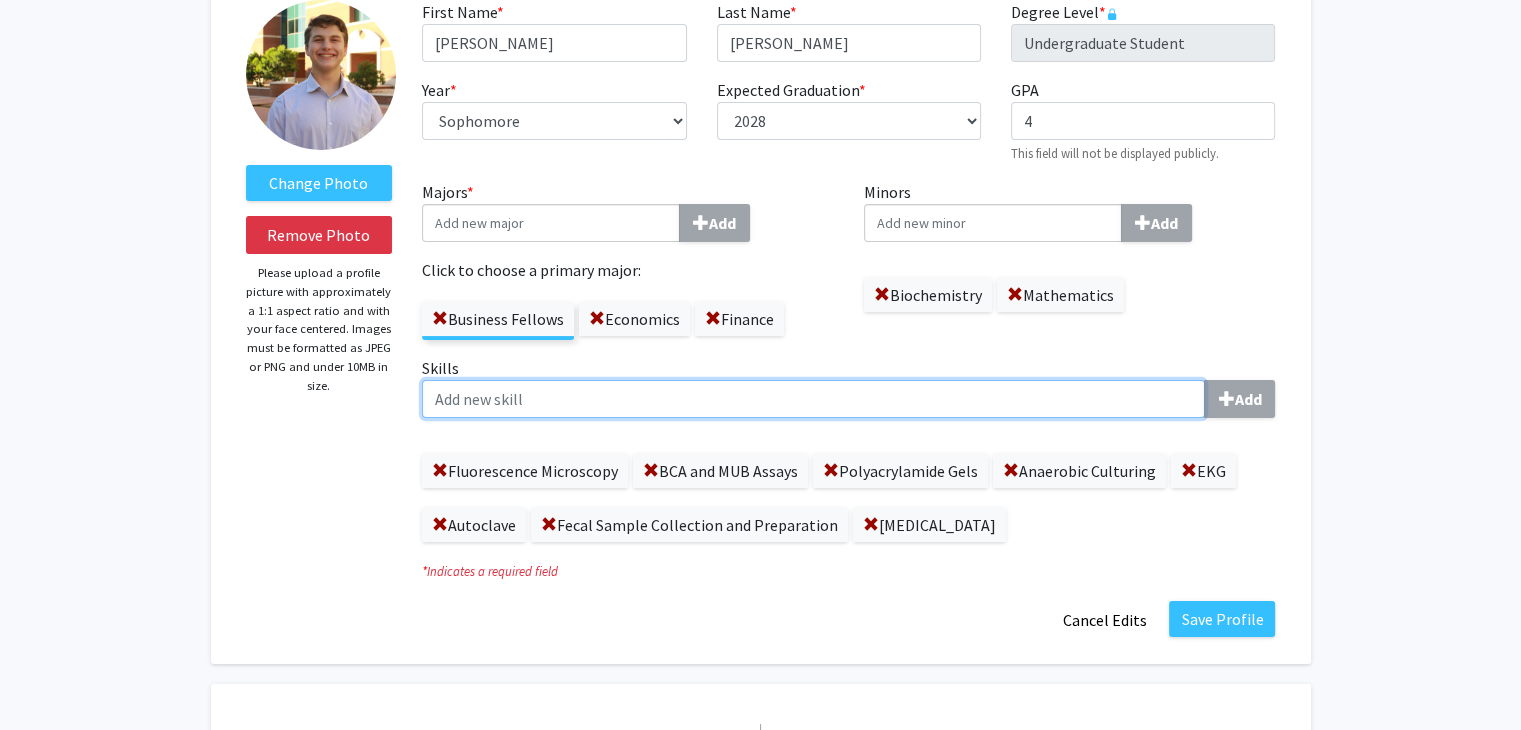 click on "Skills  Add" 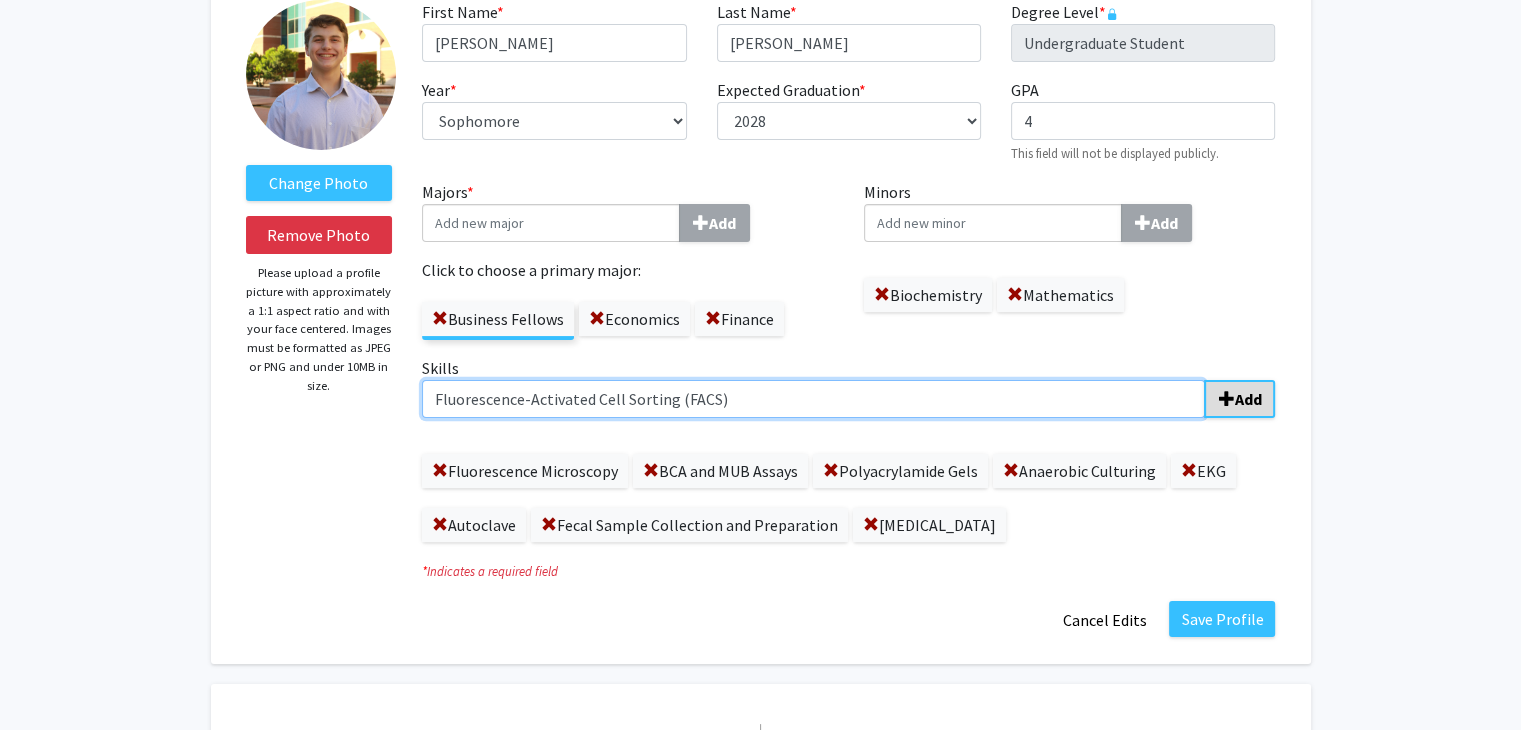 type on "Fluorescence-Activated Cell Sorting (FACS)" 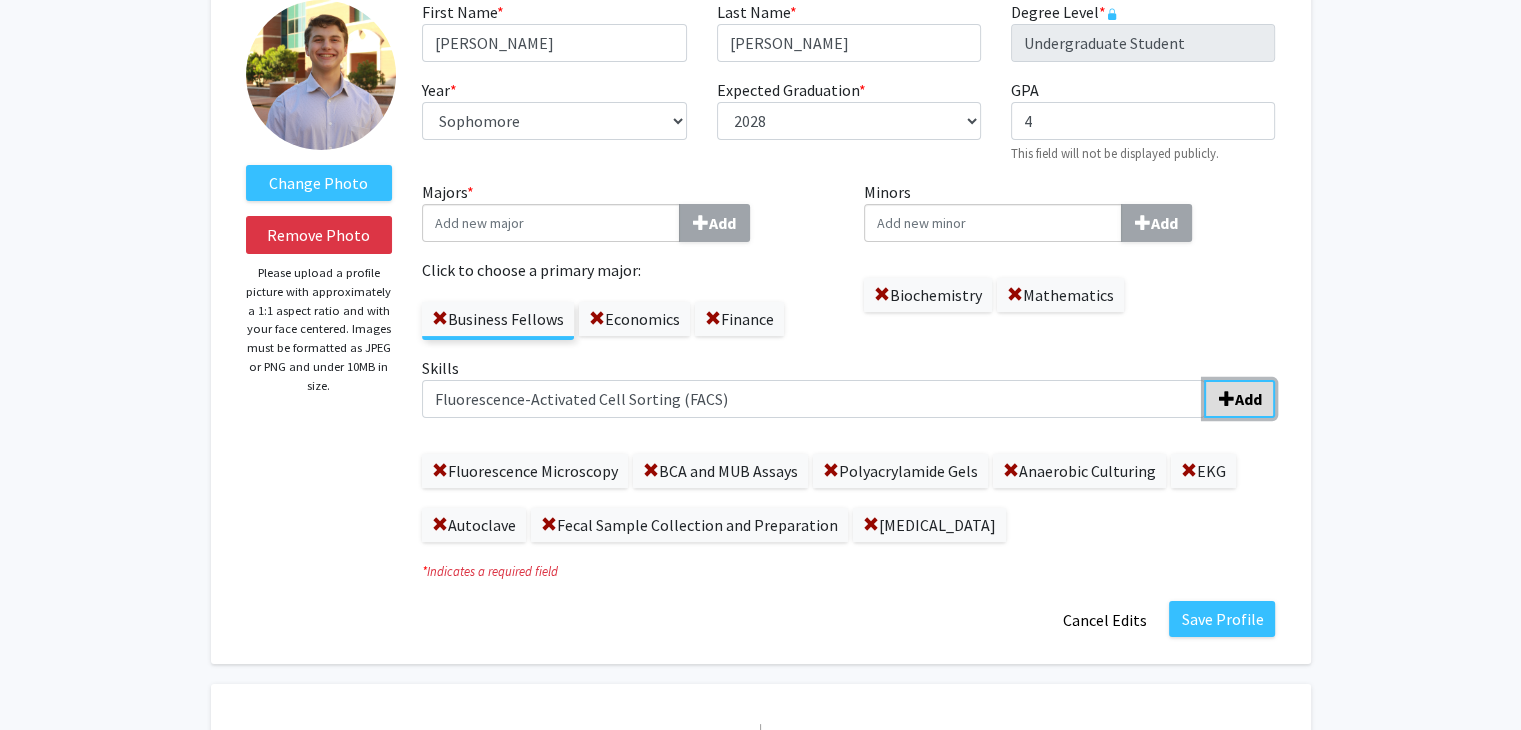 click on "Add" 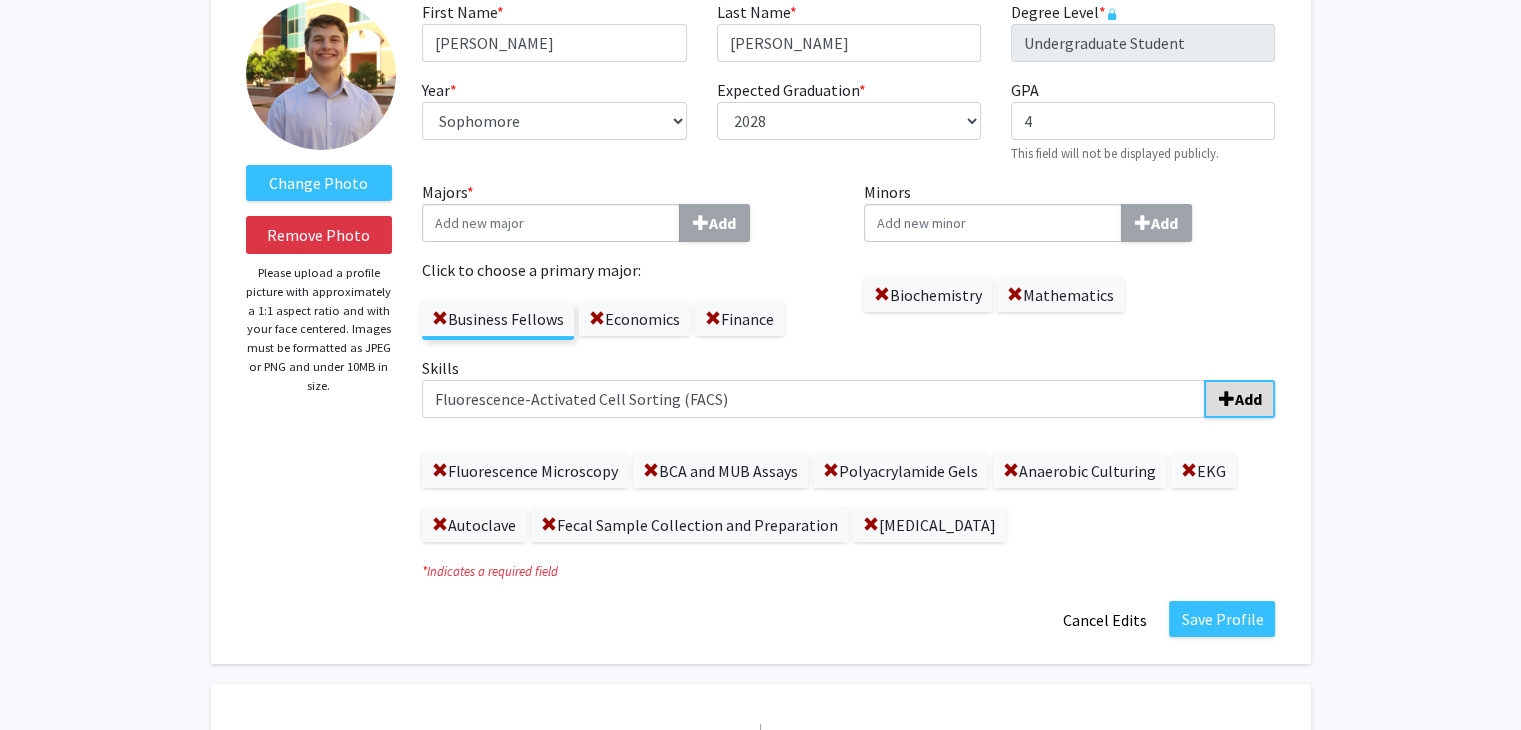 type 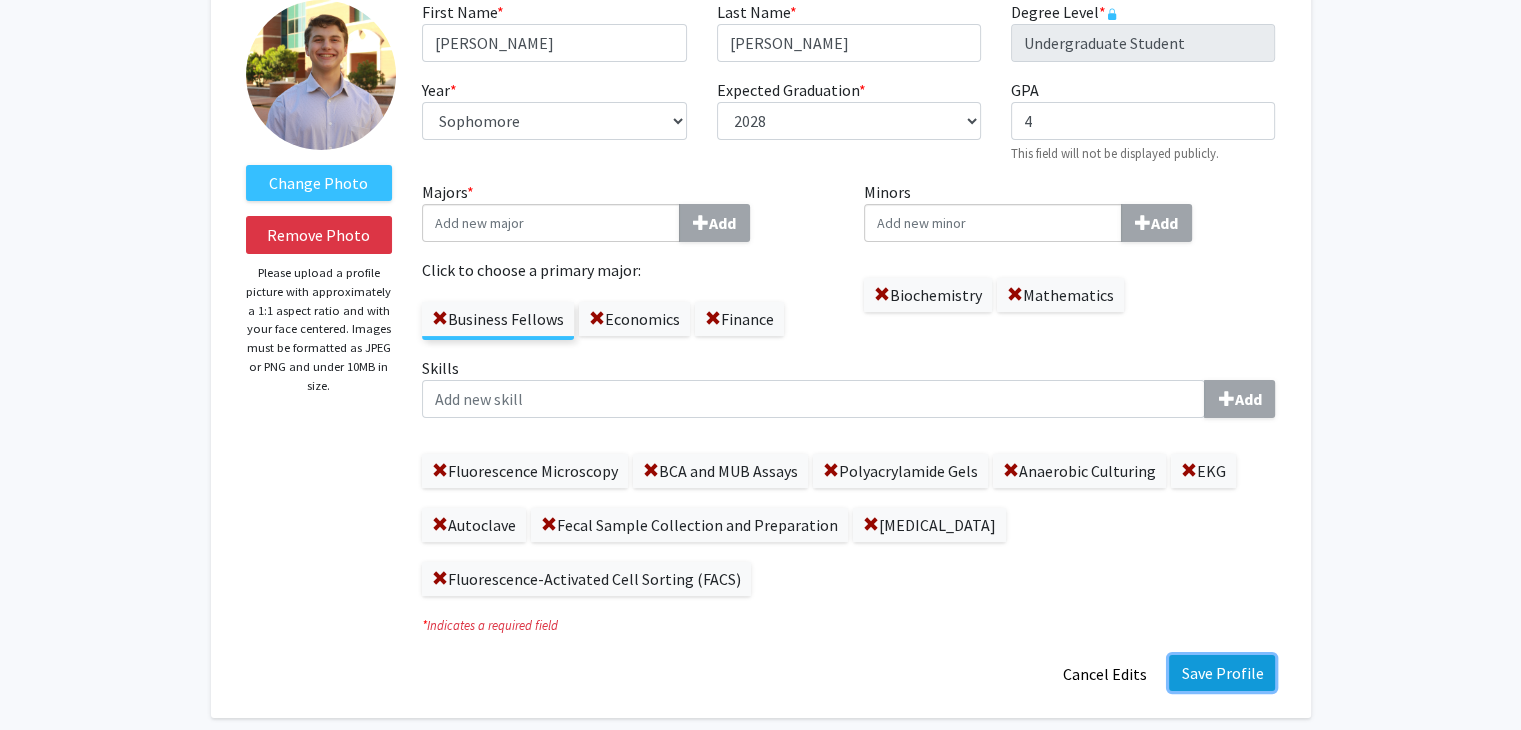 click on "Save Profile" 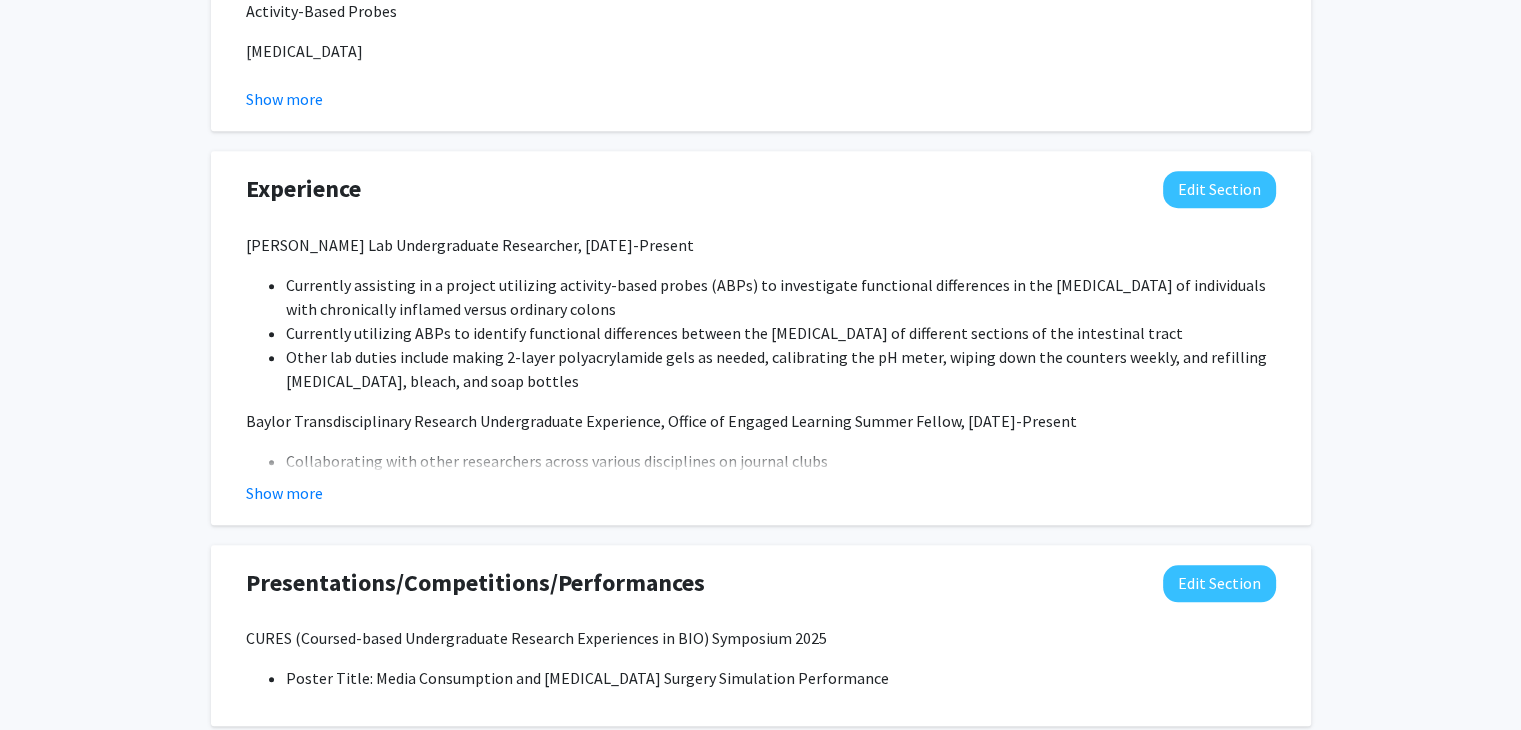scroll, scrollTop: 1584, scrollLeft: 0, axis: vertical 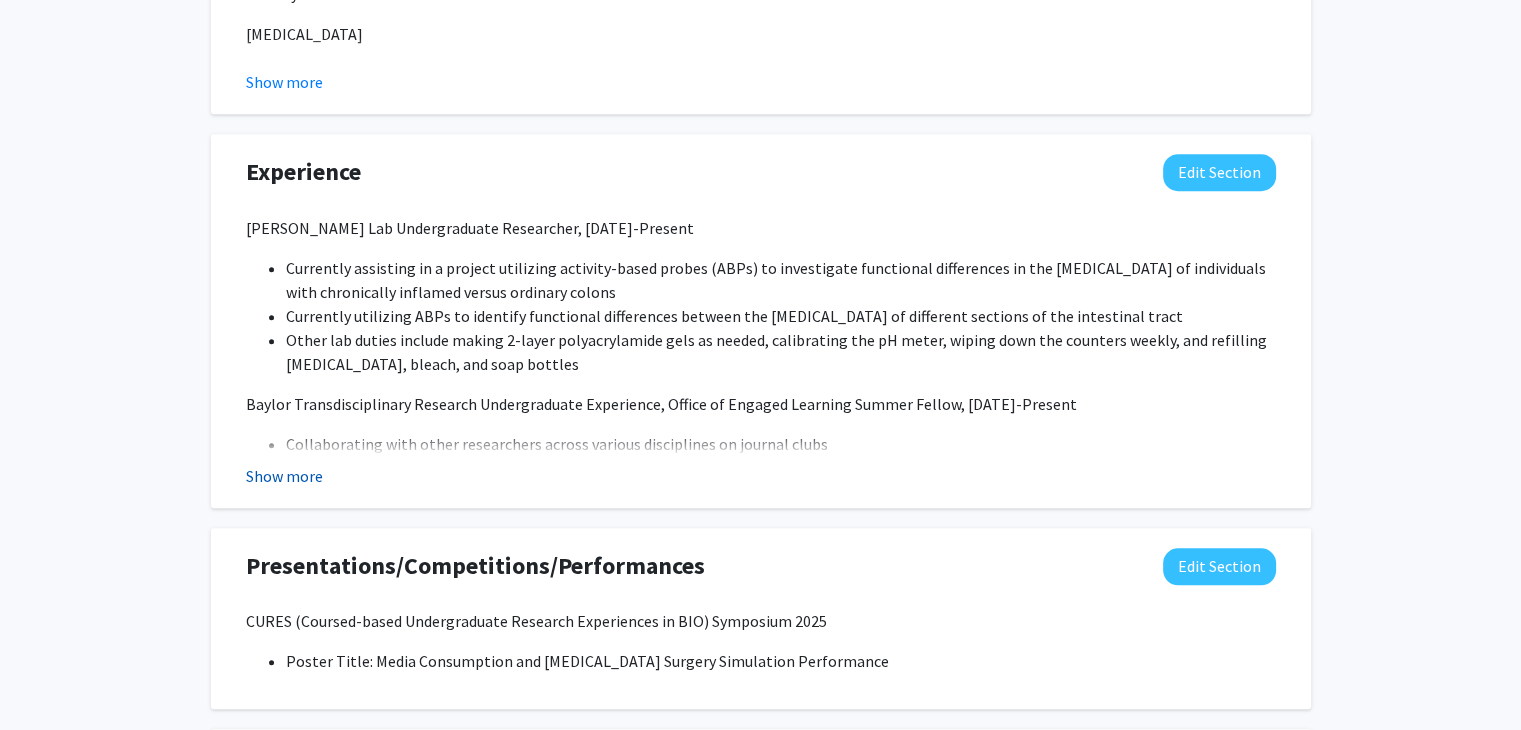 click on "Show more" 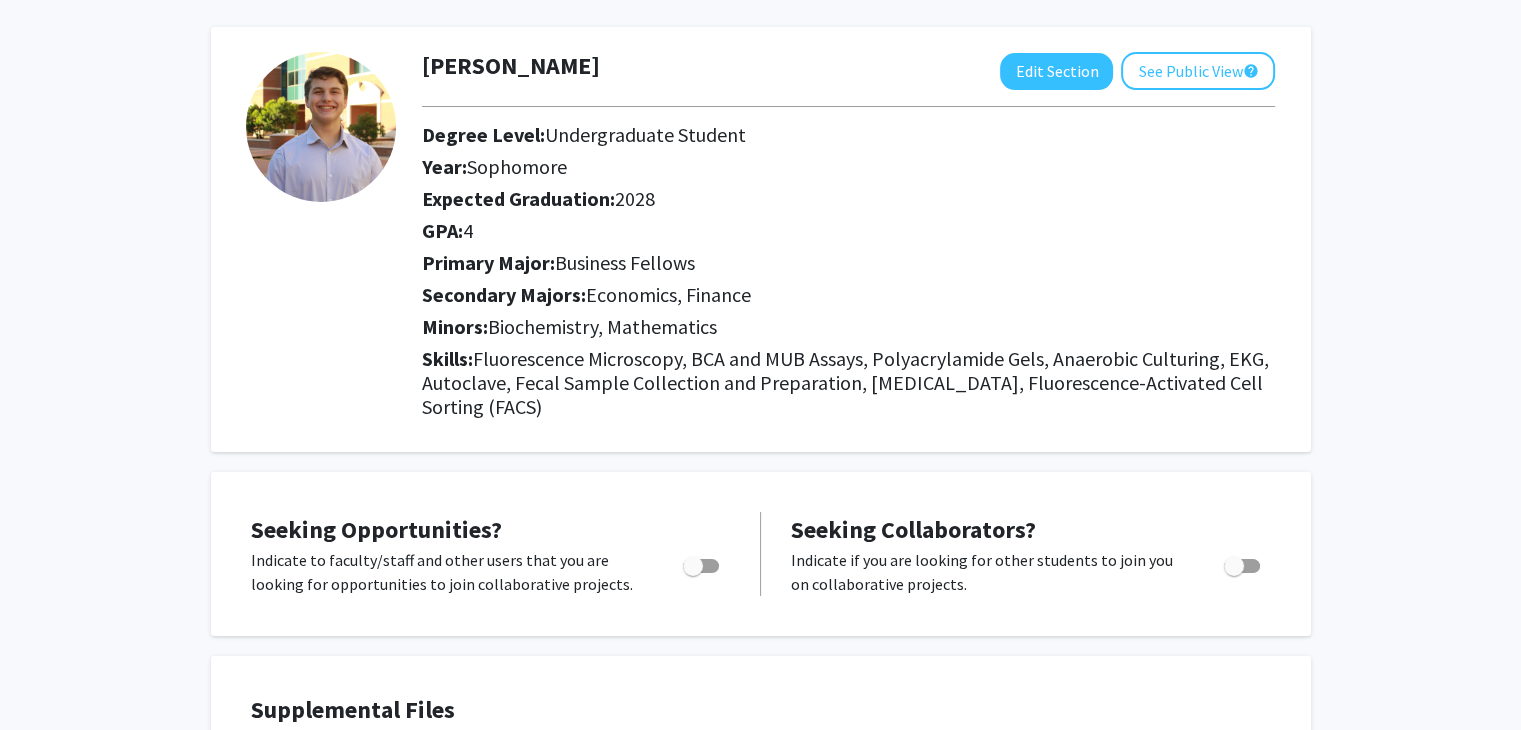 scroll, scrollTop: 0, scrollLeft: 0, axis: both 